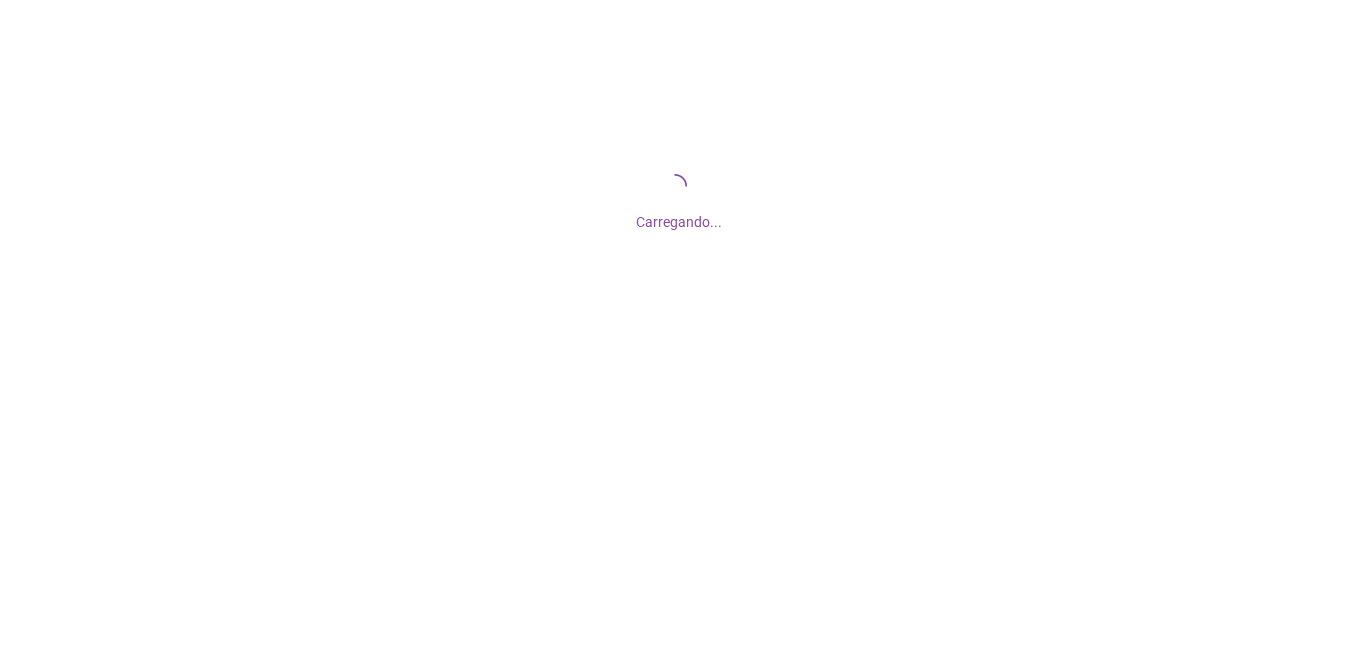 scroll, scrollTop: 0, scrollLeft: 0, axis: both 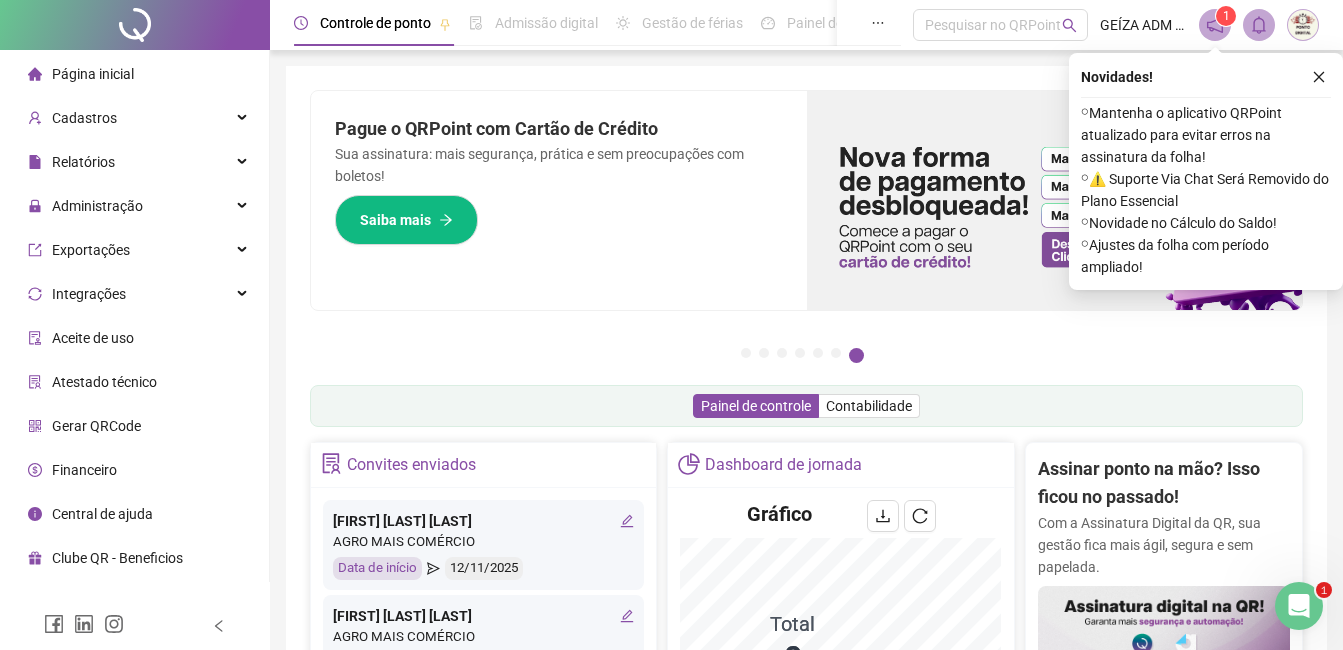 click on "Gerar QRCode" at bounding box center (96, 426) 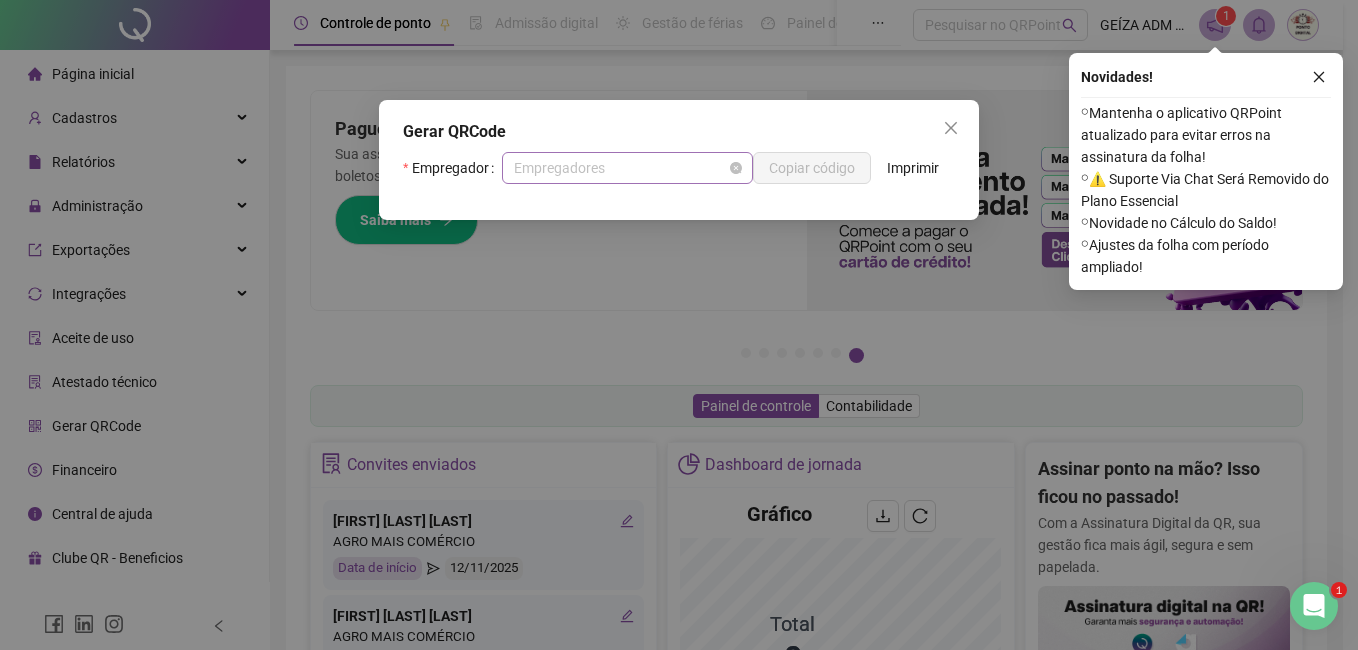 click on "Empregadores" at bounding box center (627, 168) 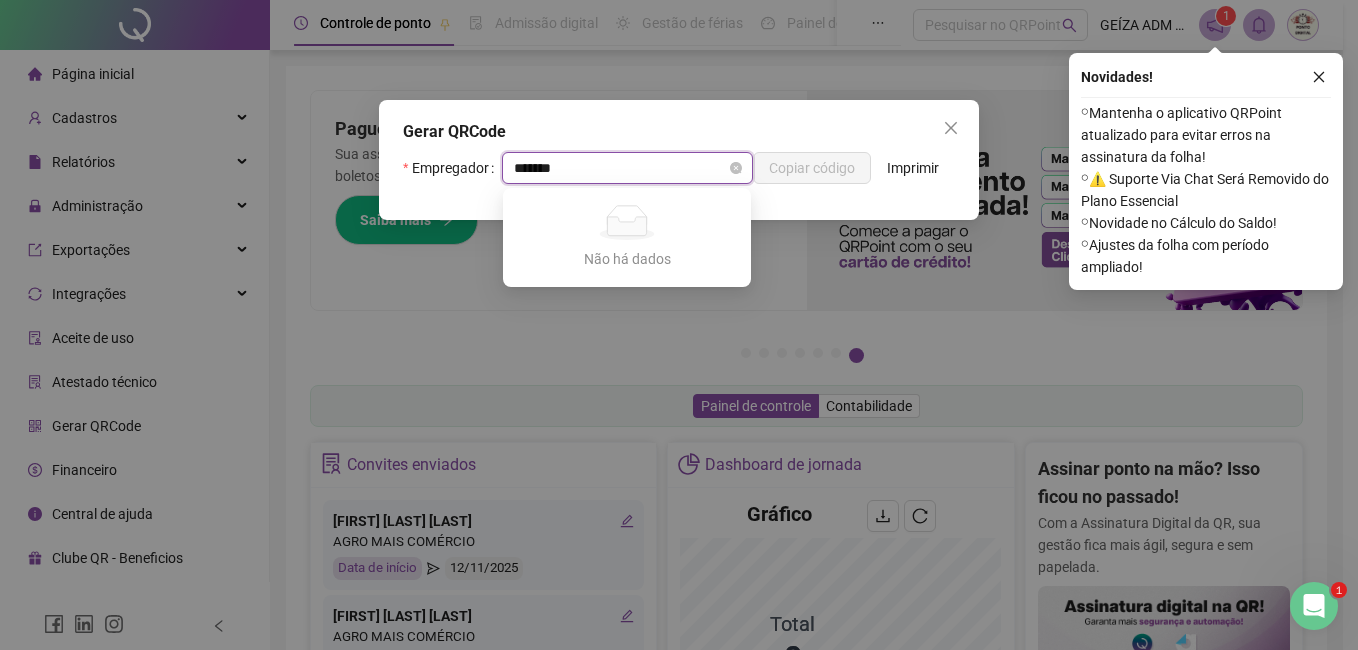 type on "********" 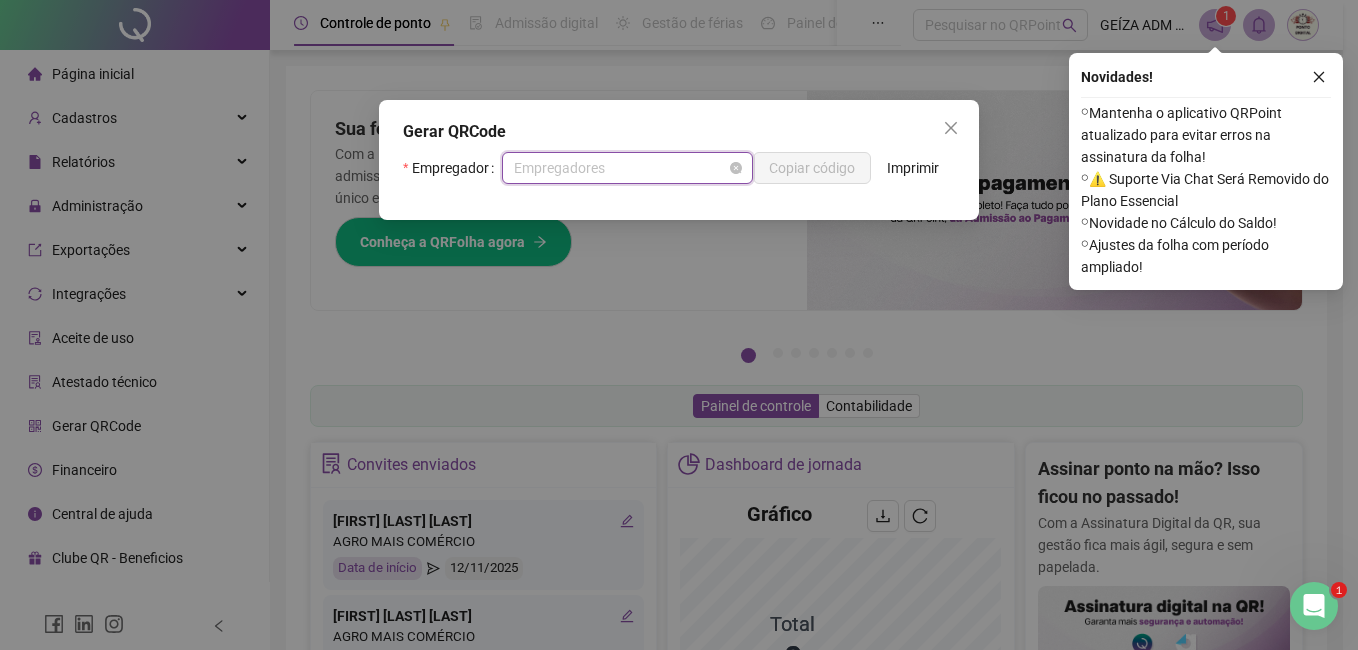 click on "Empregadores" at bounding box center (627, 168) 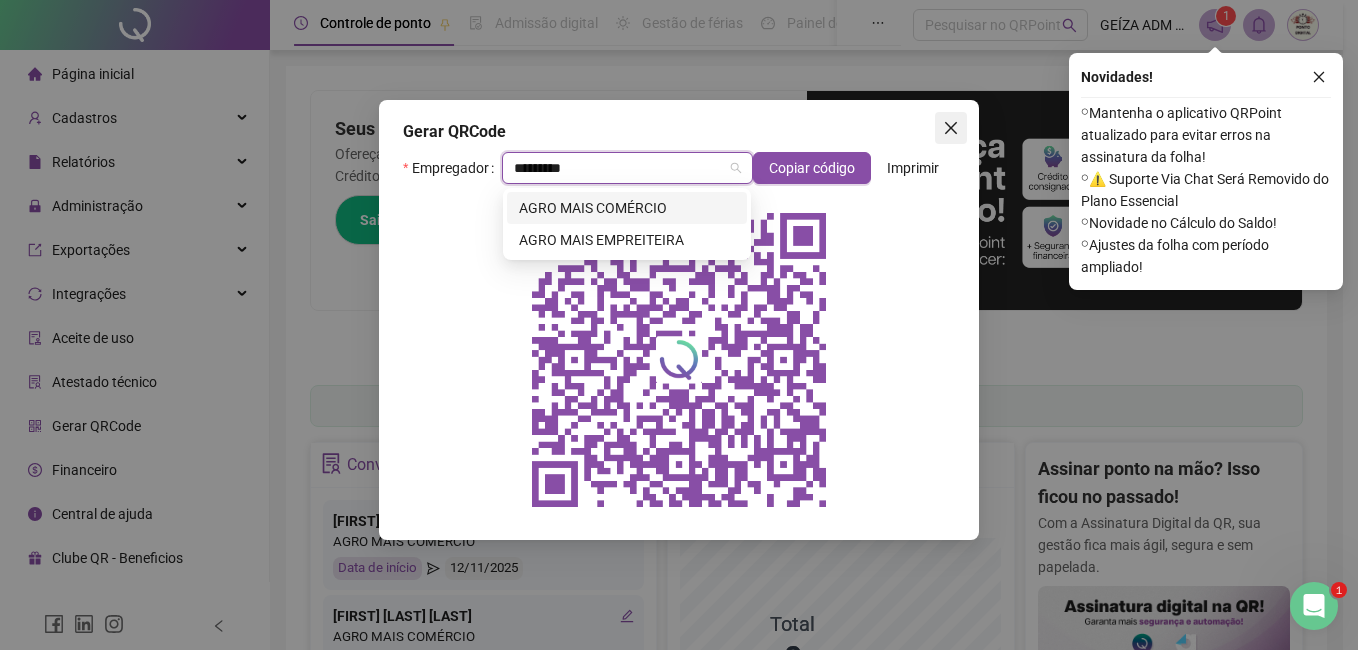 type on "*********" 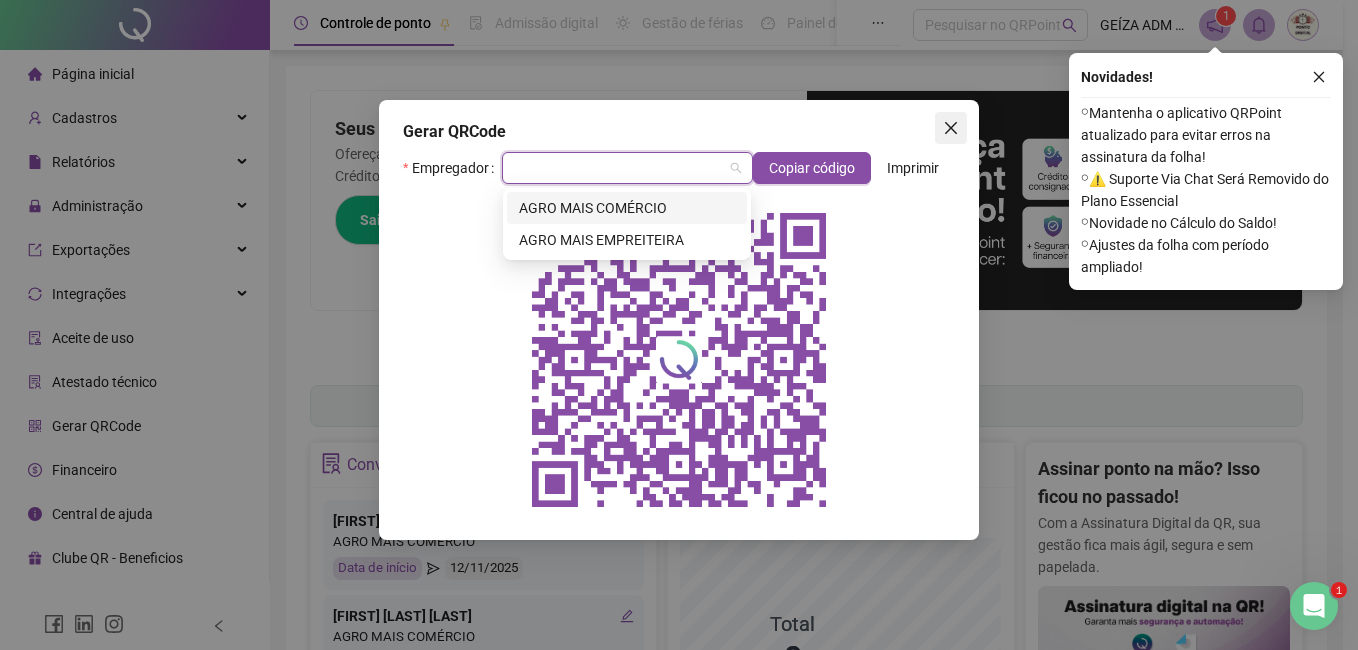 click 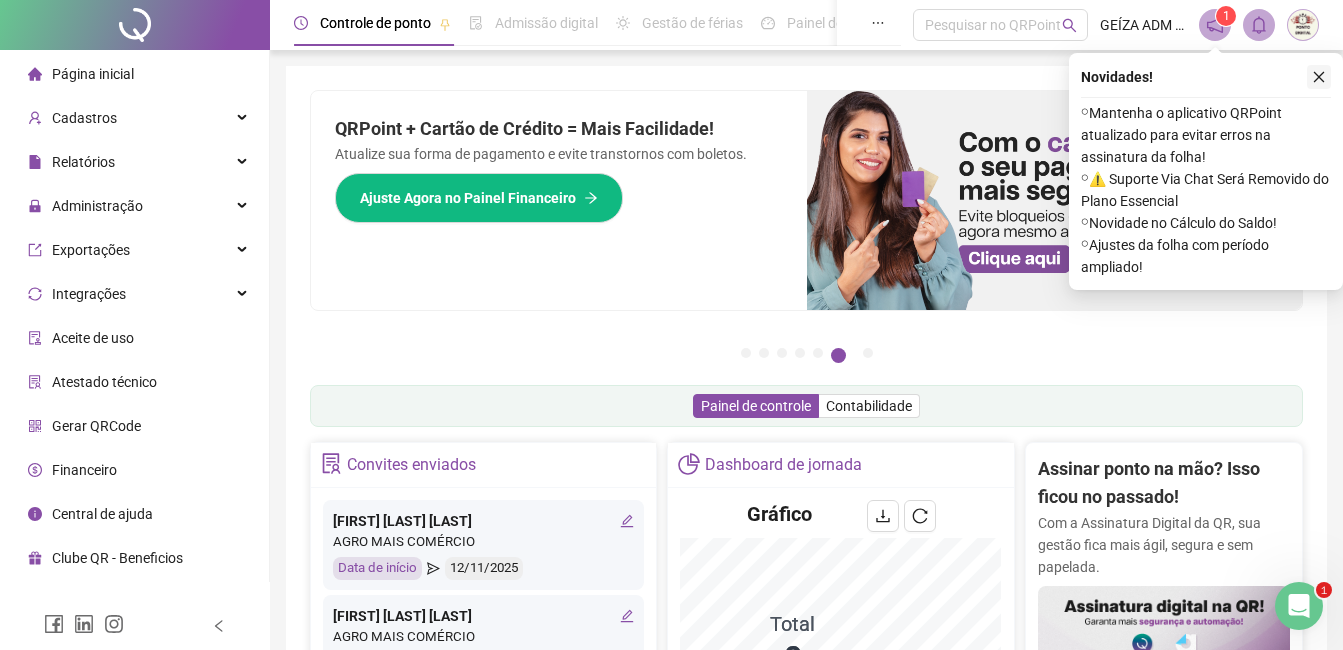click 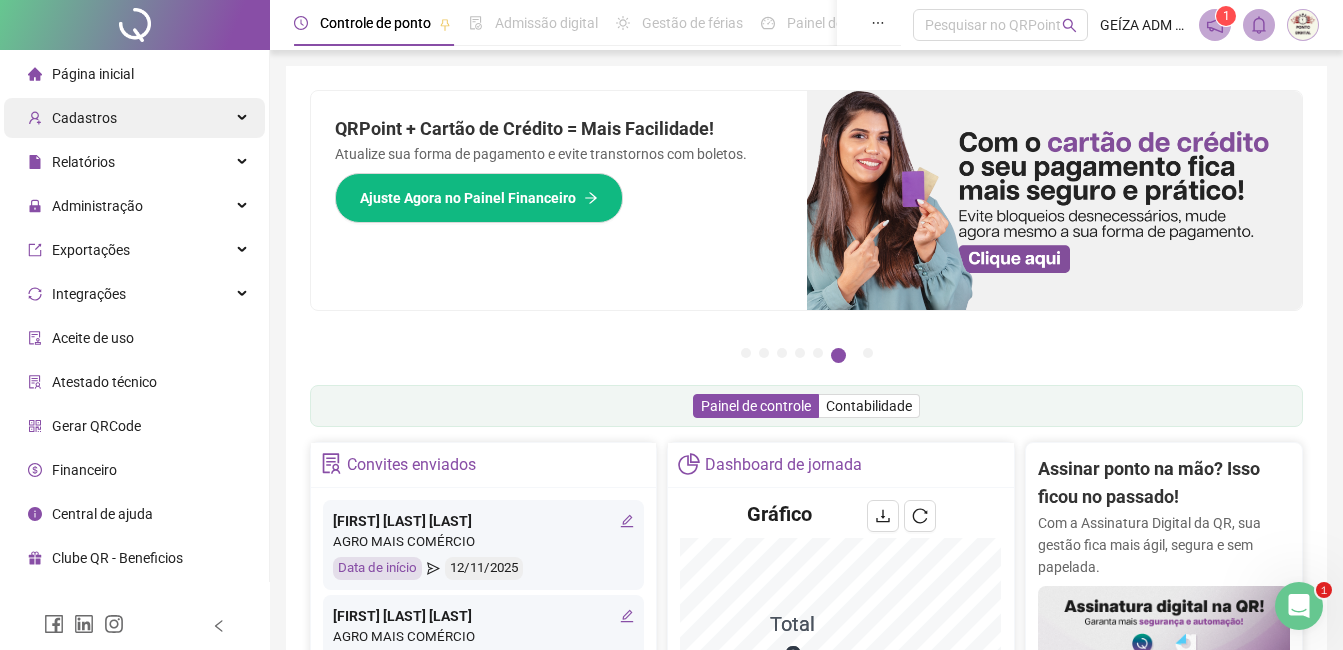 click on "Cadastros" at bounding box center [134, 118] 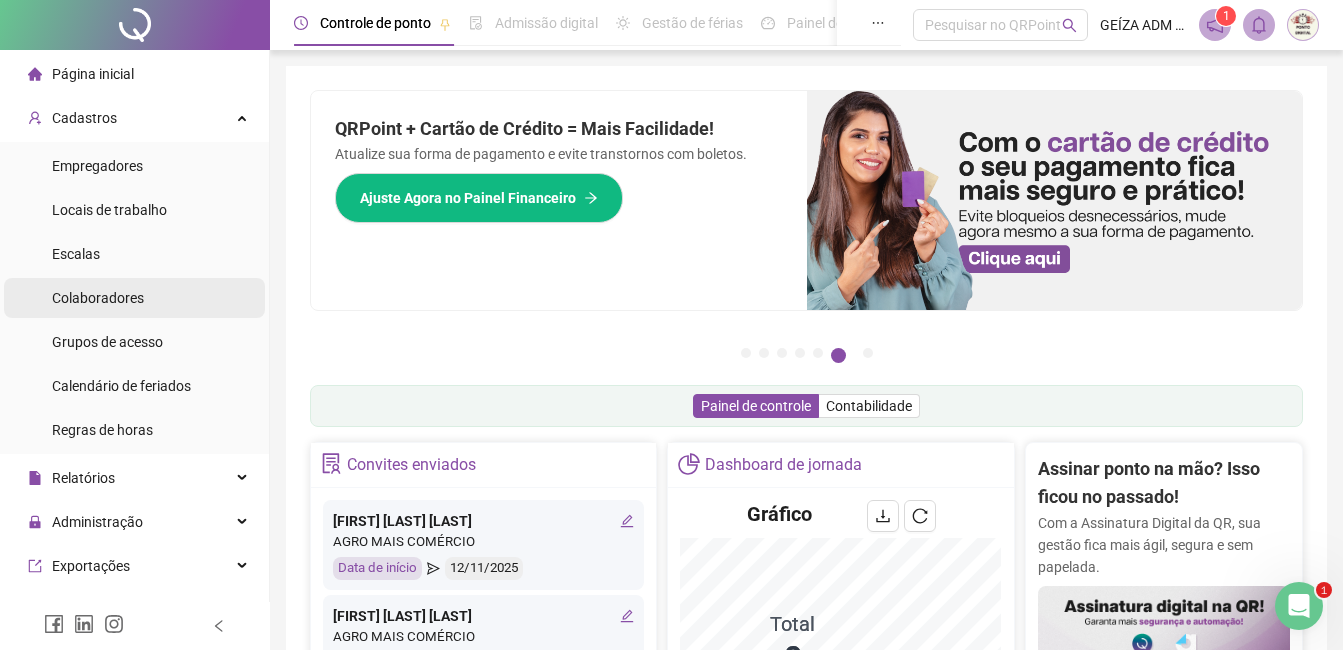 click on "Colaboradores" at bounding box center [98, 298] 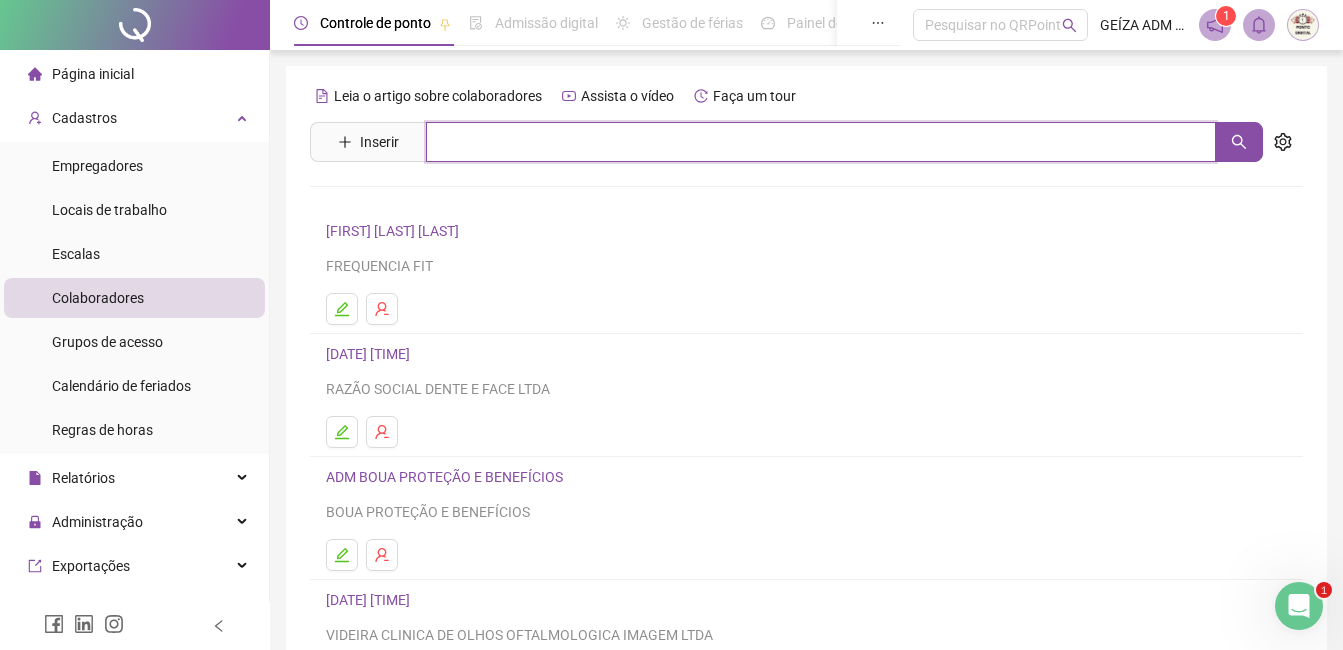 click at bounding box center [821, 142] 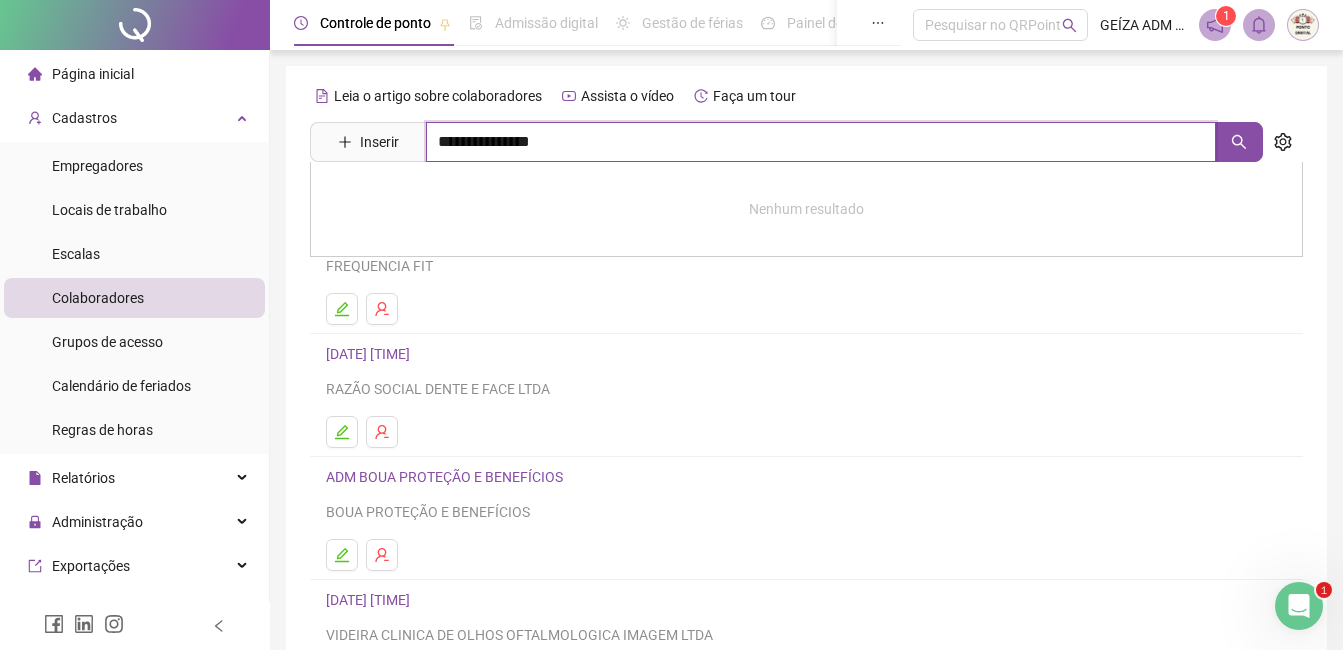 type on "**********" 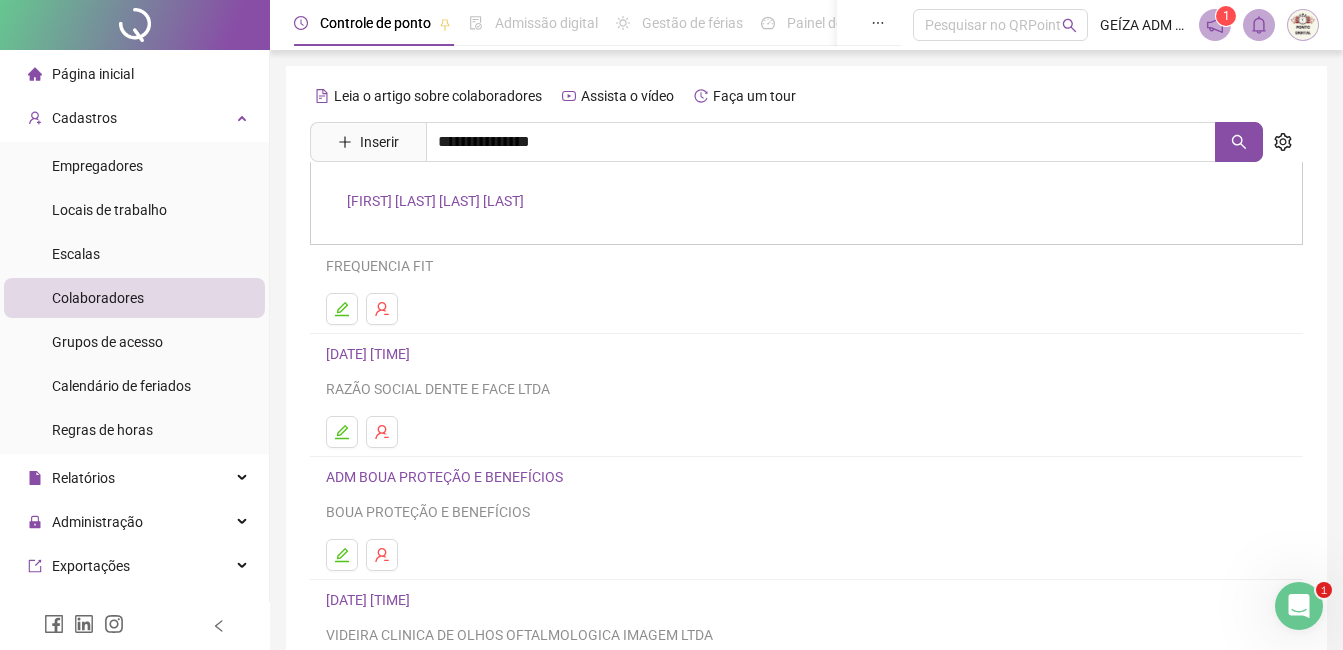 click on "[FIRST] [LAST]" at bounding box center [435, 201] 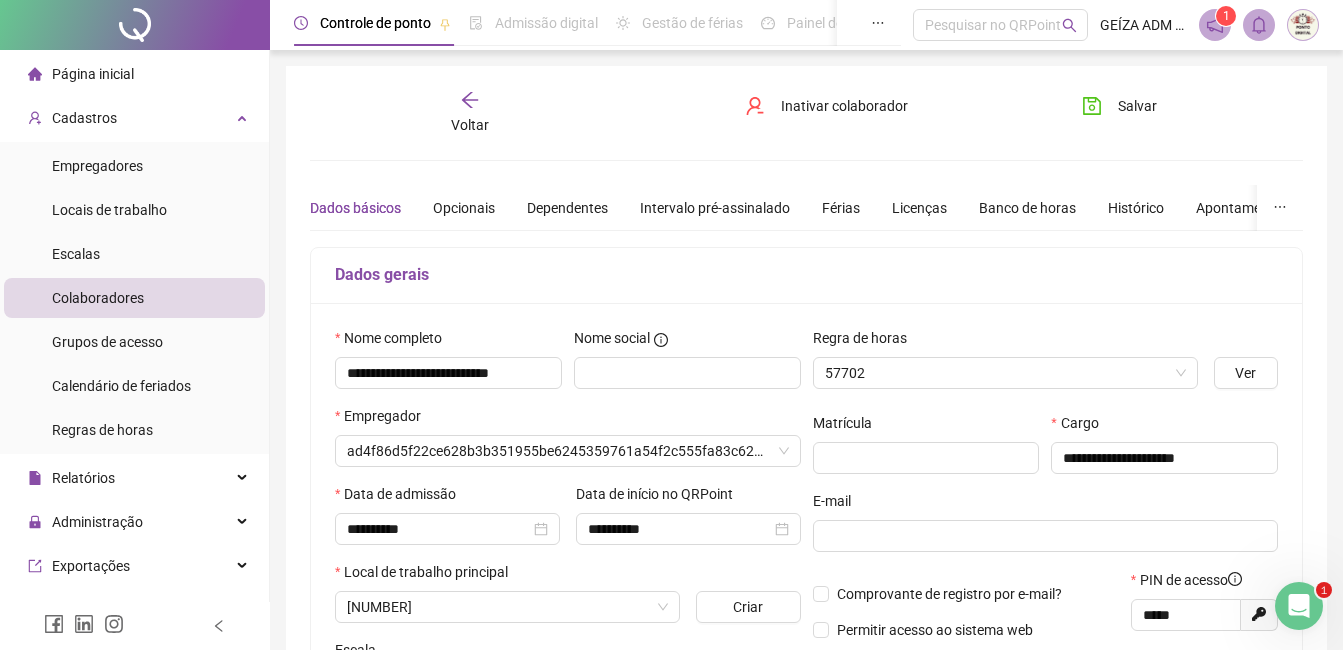 type on "*********" 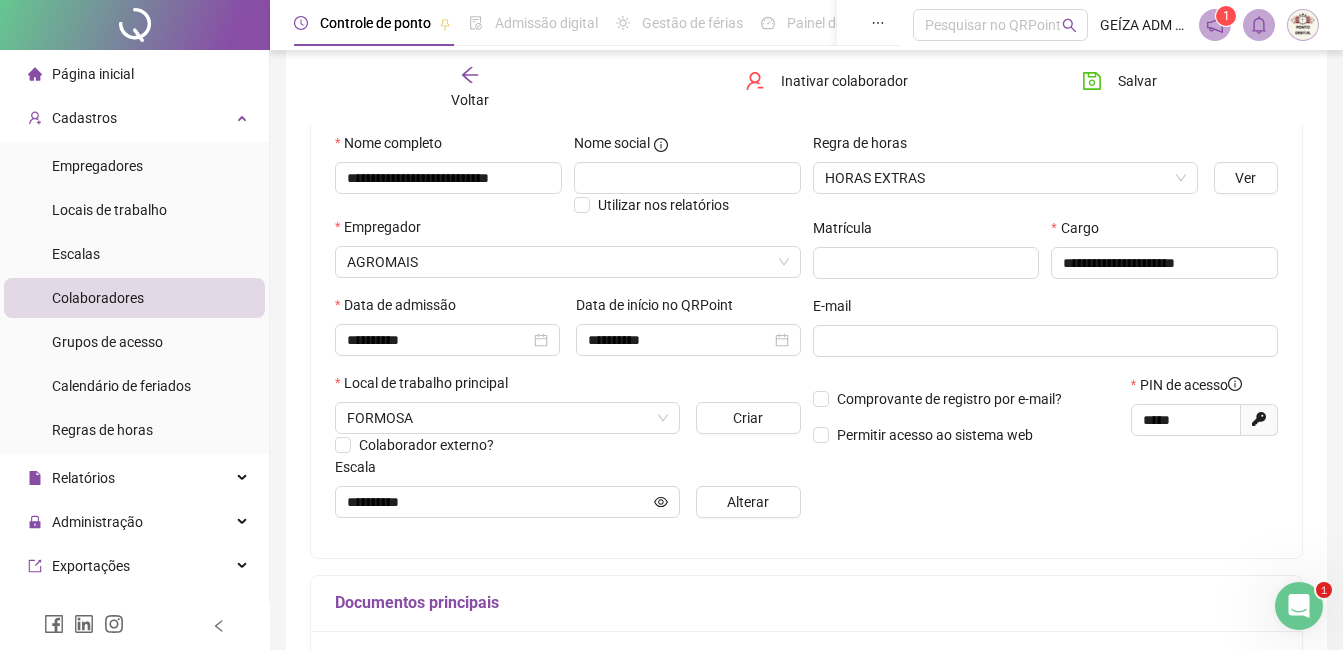 scroll, scrollTop: 200, scrollLeft: 0, axis: vertical 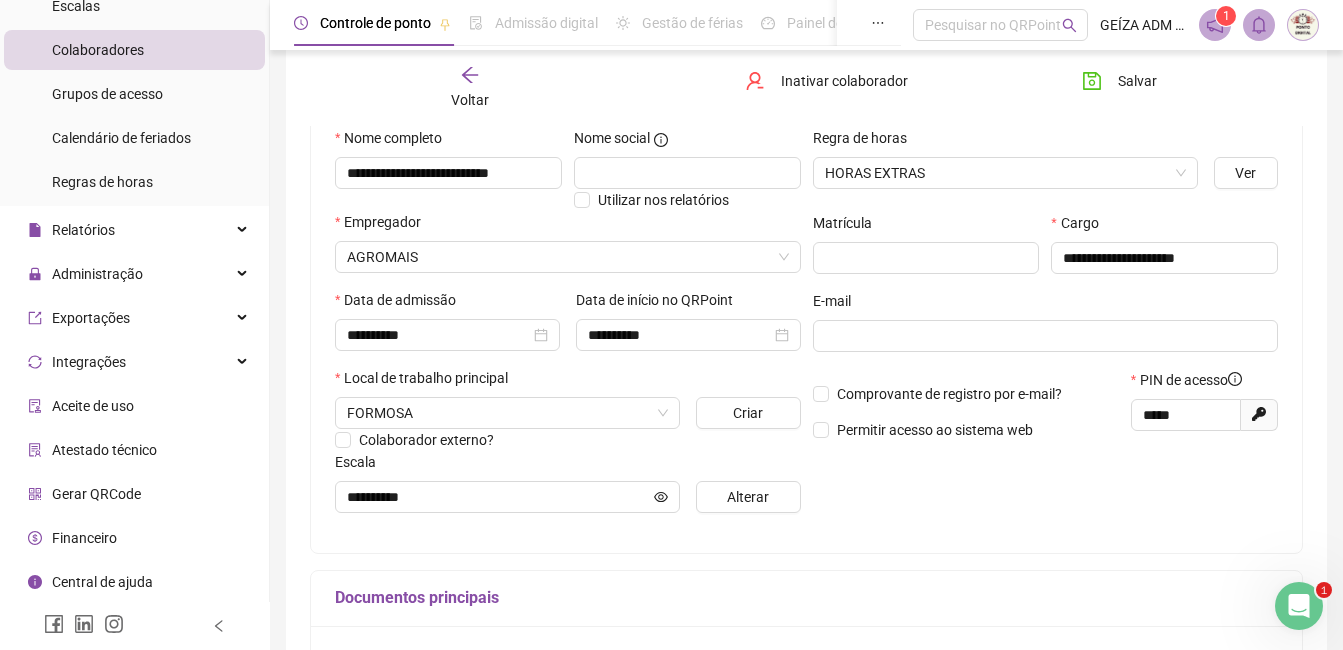 click on "Gerar QRCode" at bounding box center [96, 494] 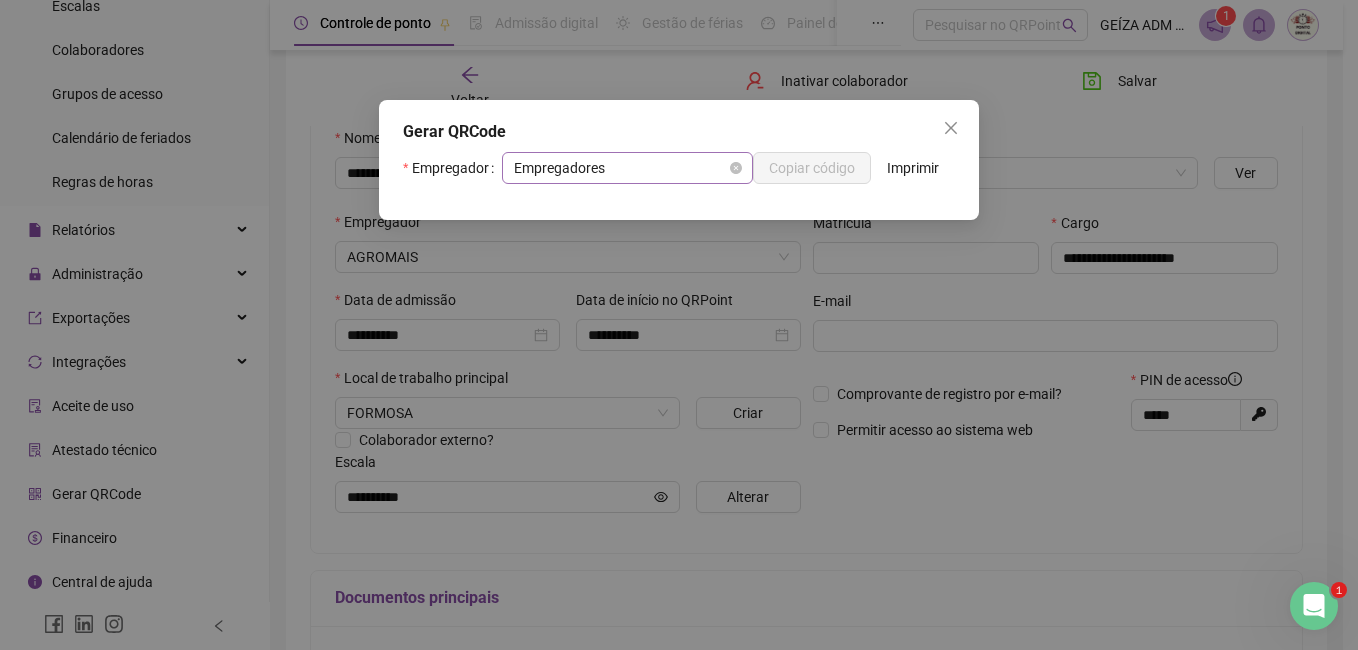 click on "Empregadores" at bounding box center [627, 168] 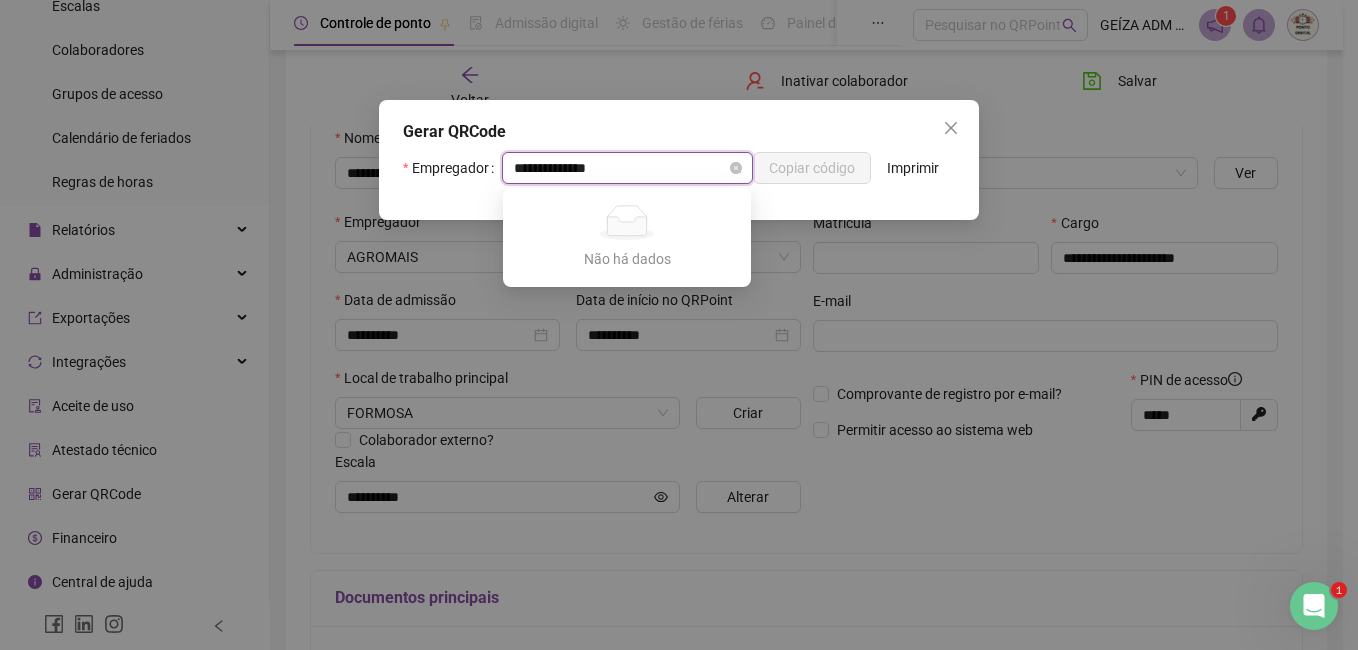 type on "**********" 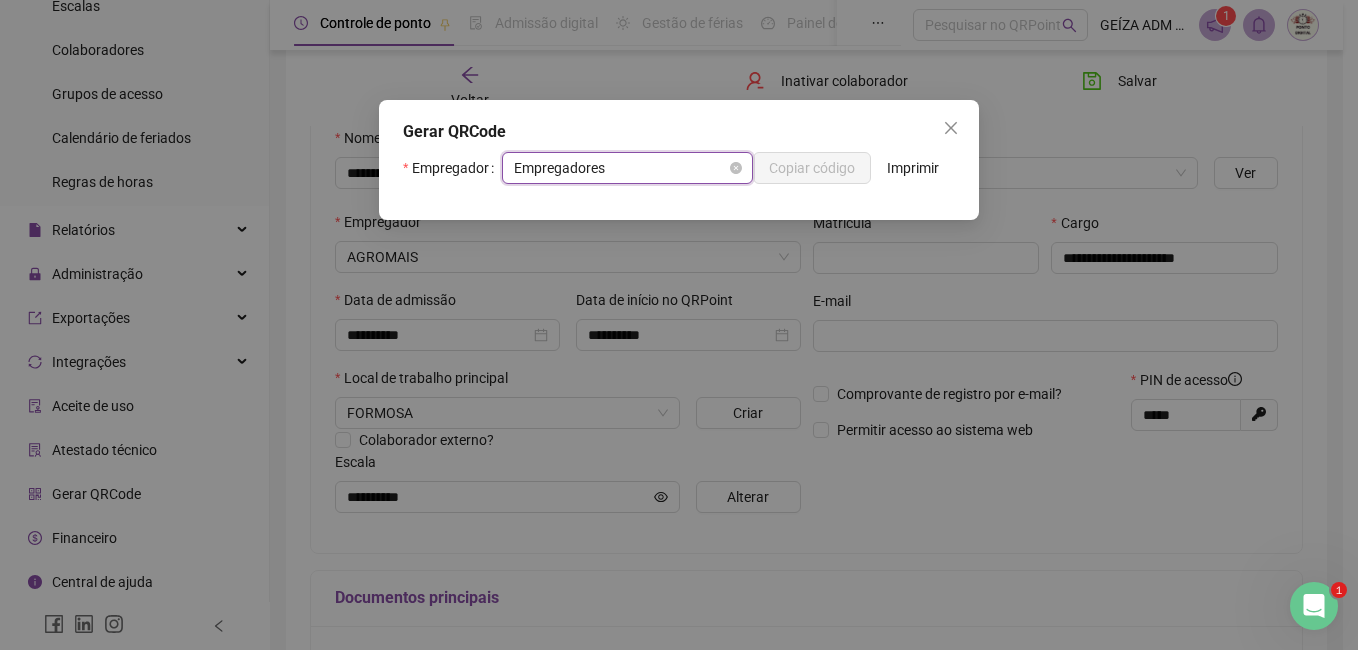 click on "Empregadores" at bounding box center (627, 168) 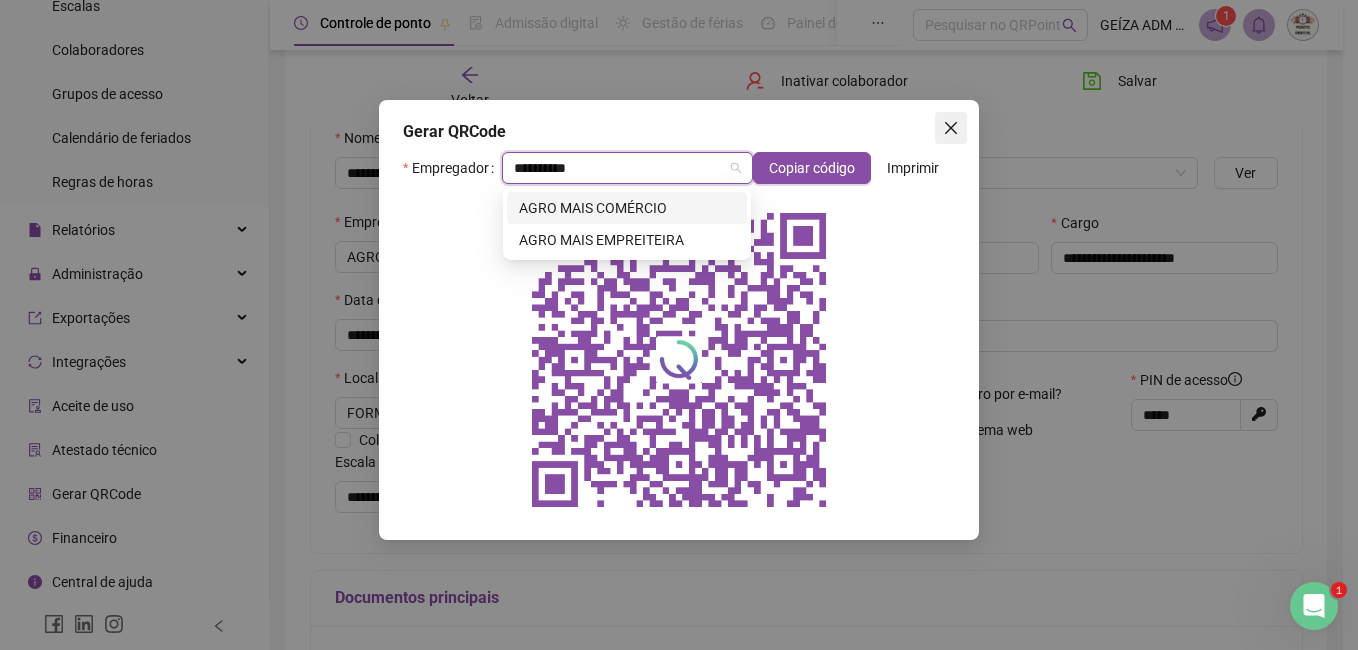 type on "*********" 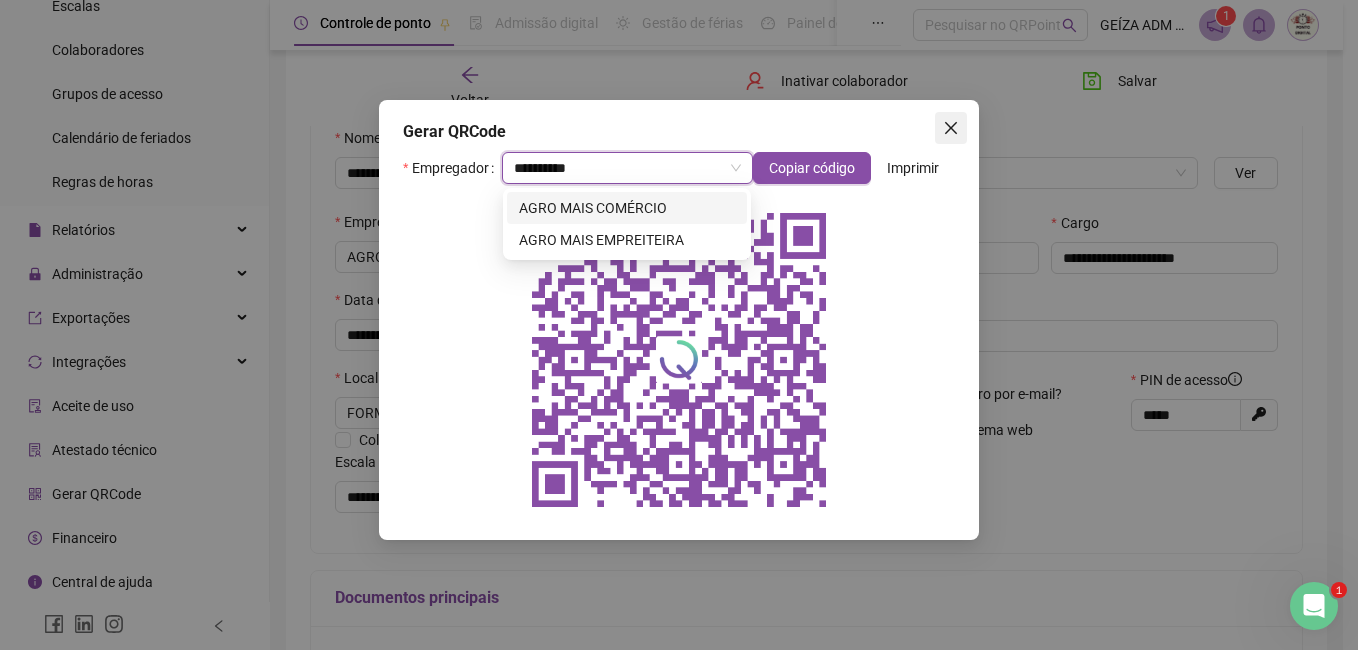 type 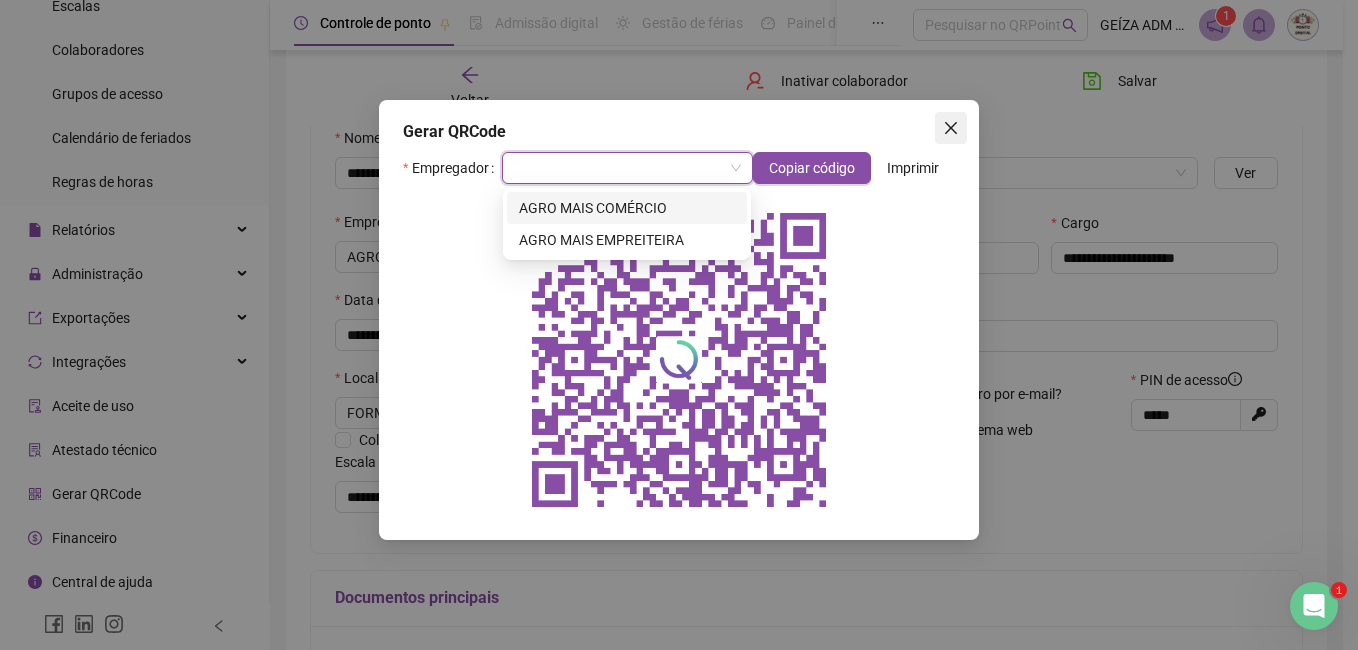 click 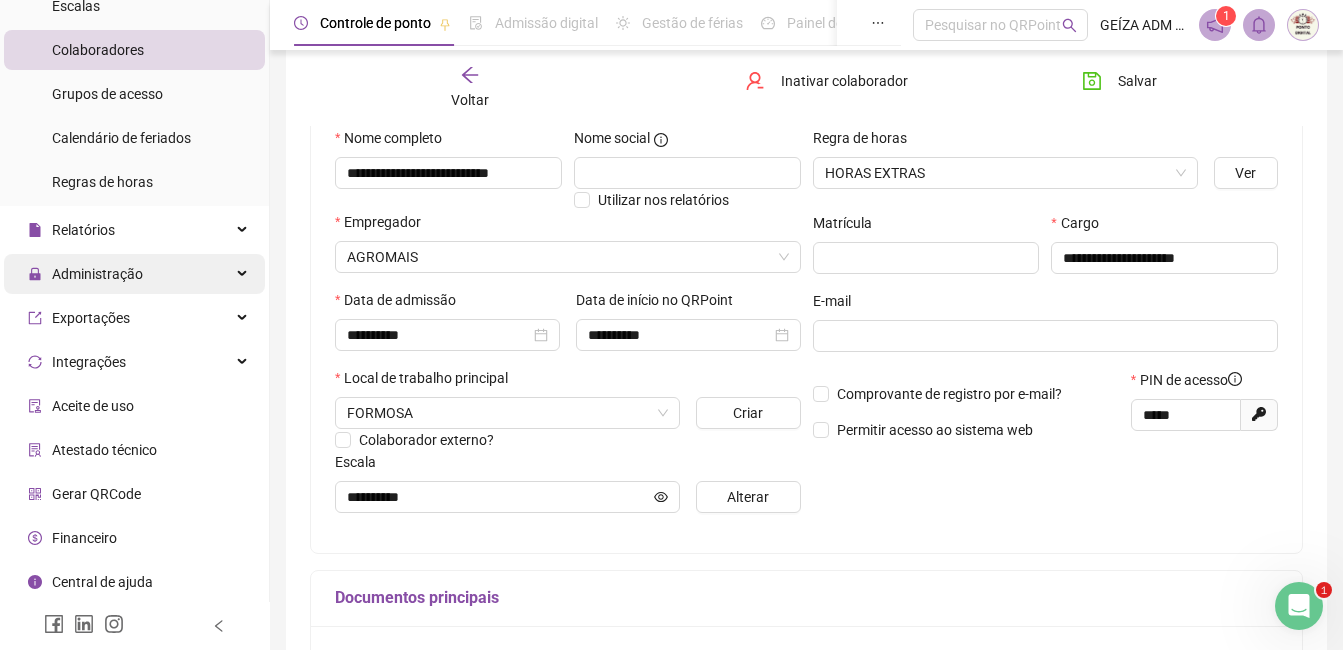 click on "Administração" at bounding box center [134, 274] 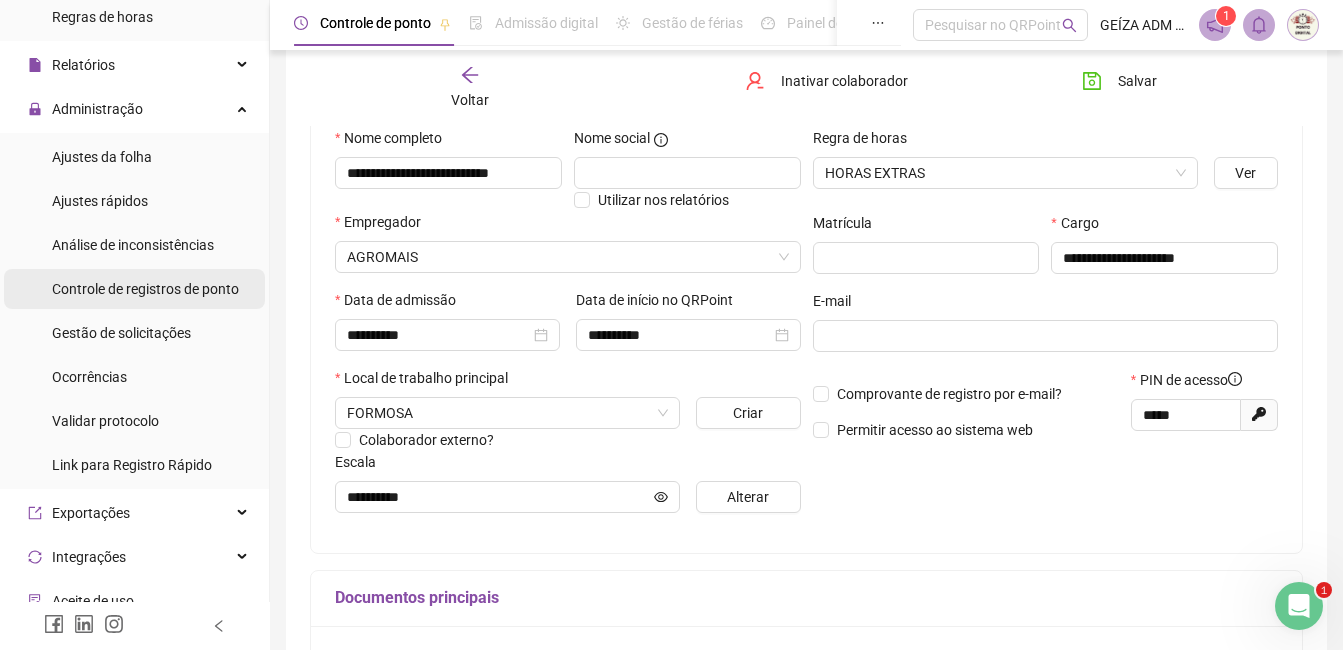 scroll, scrollTop: 448, scrollLeft: 0, axis: vertical 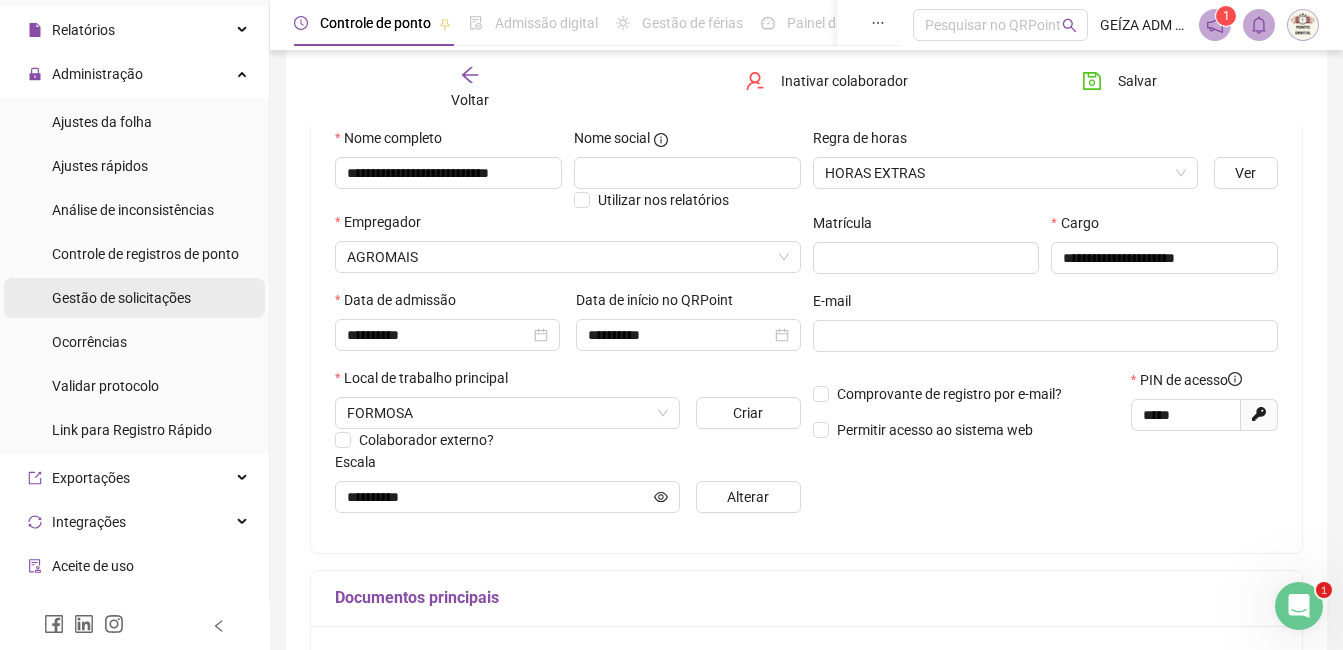 click on "Gestão de solicitações" at bounding box center [121, 298] 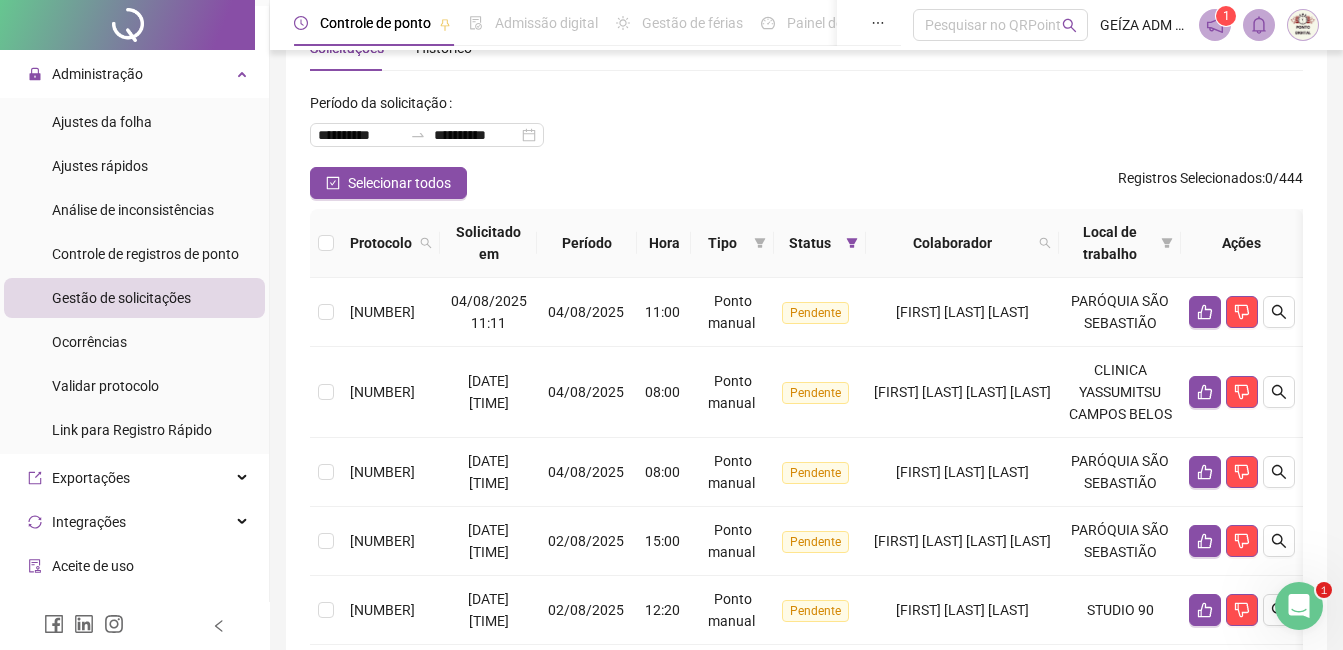 scroll, scrollTop: 100, scrollLeft: 0, axis: vertical 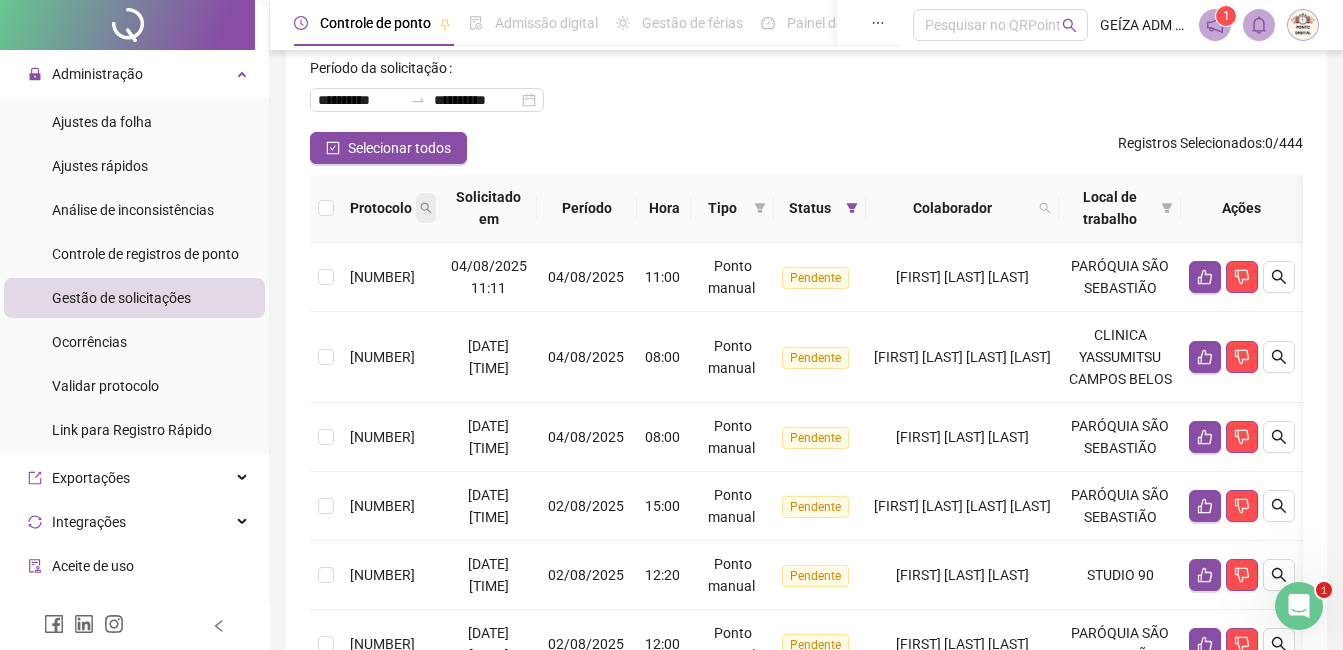 click 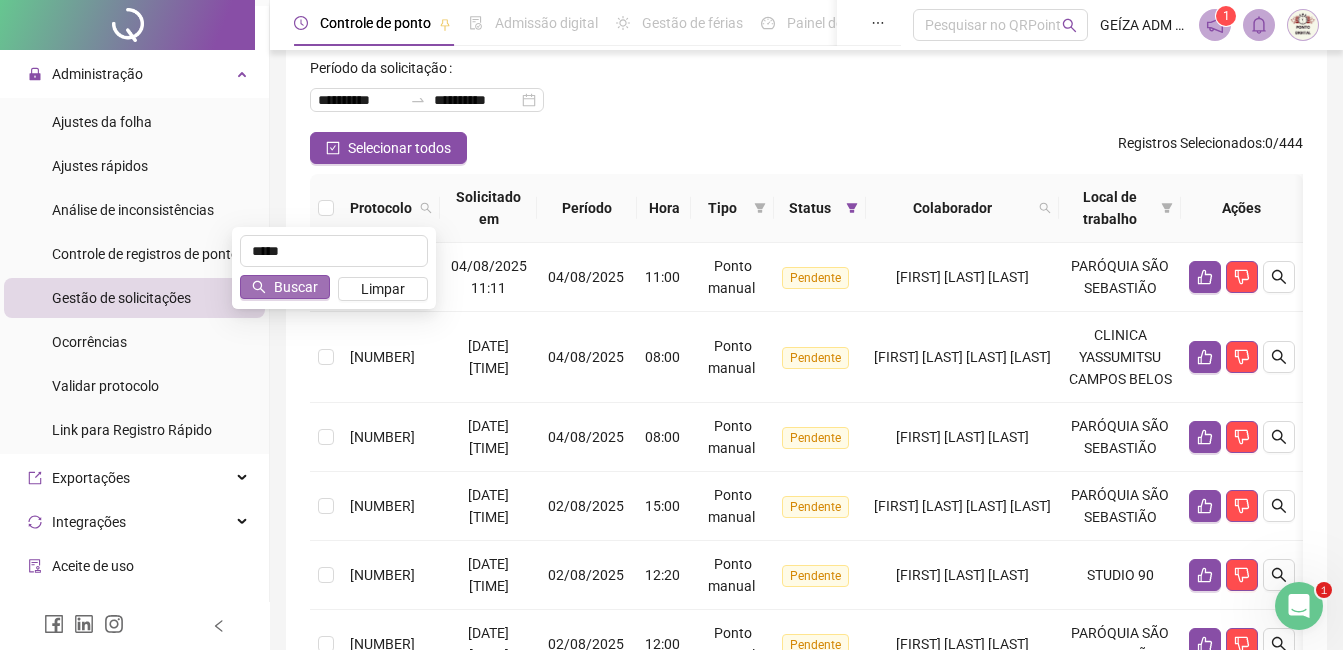 type on "*****" 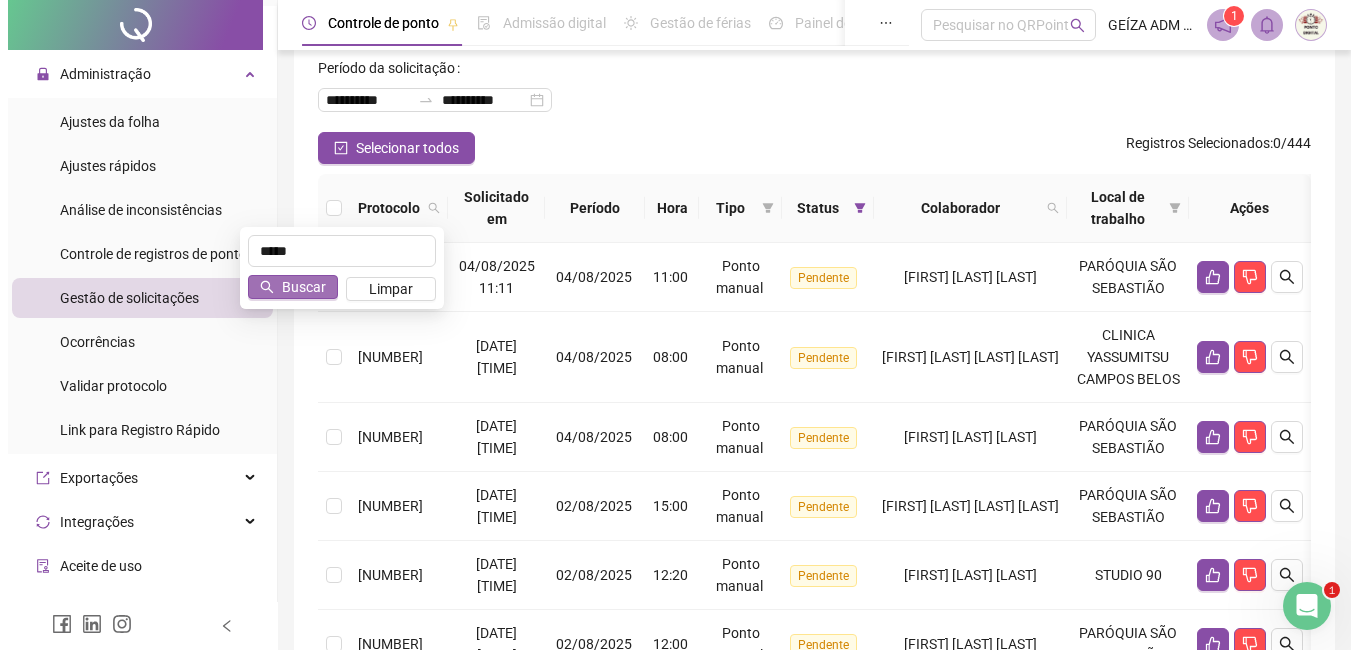 scroll, scrollTop: 0, scrollLeft: 0, axis: both 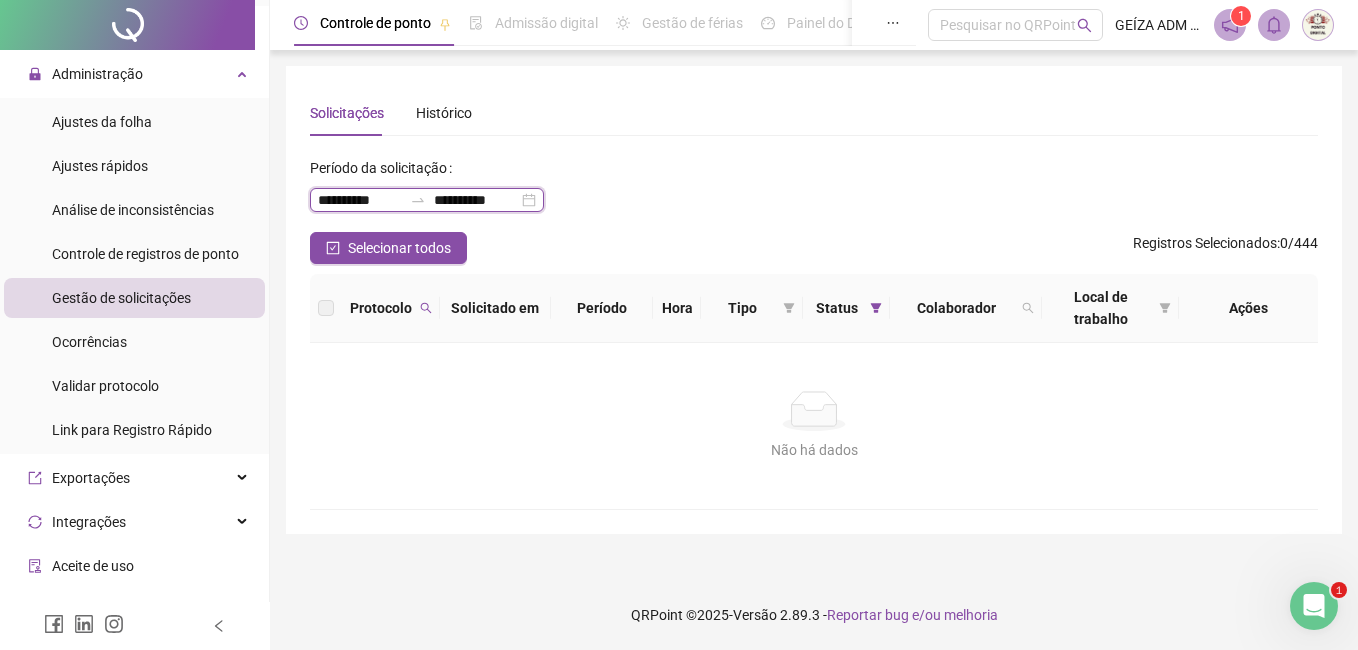 click on "**********" at bounding box center (360, 200) 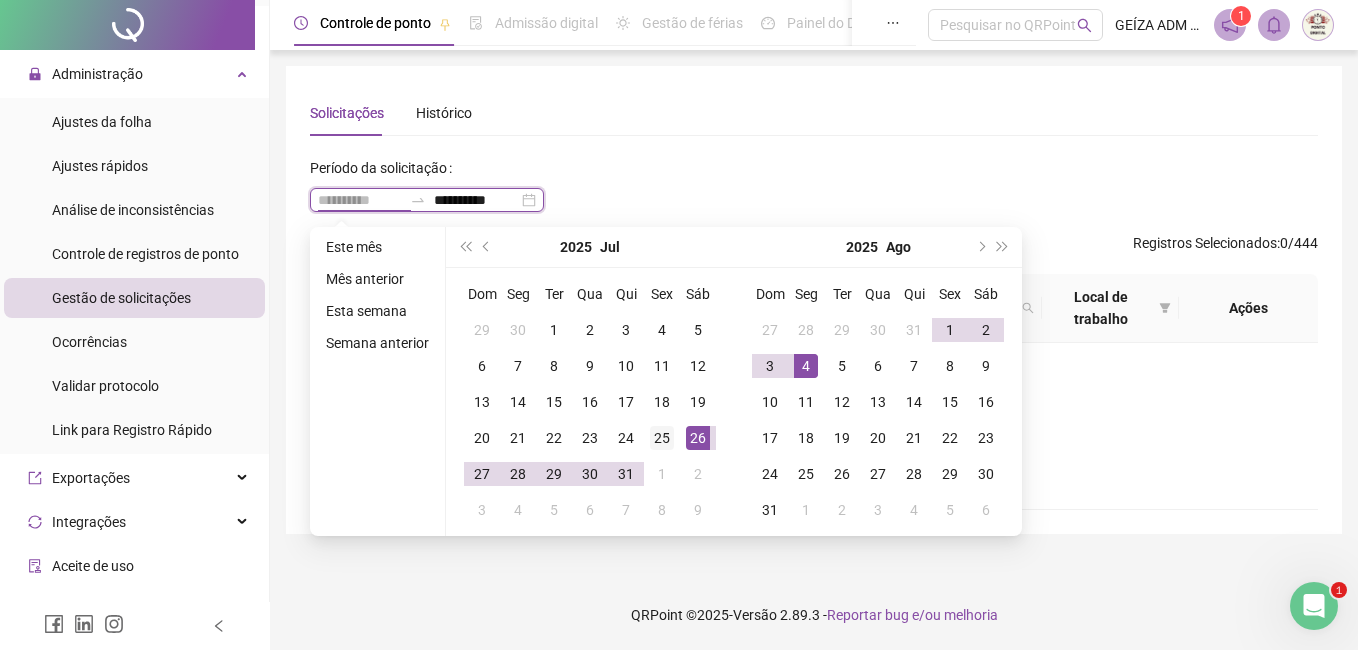 type on "**********" 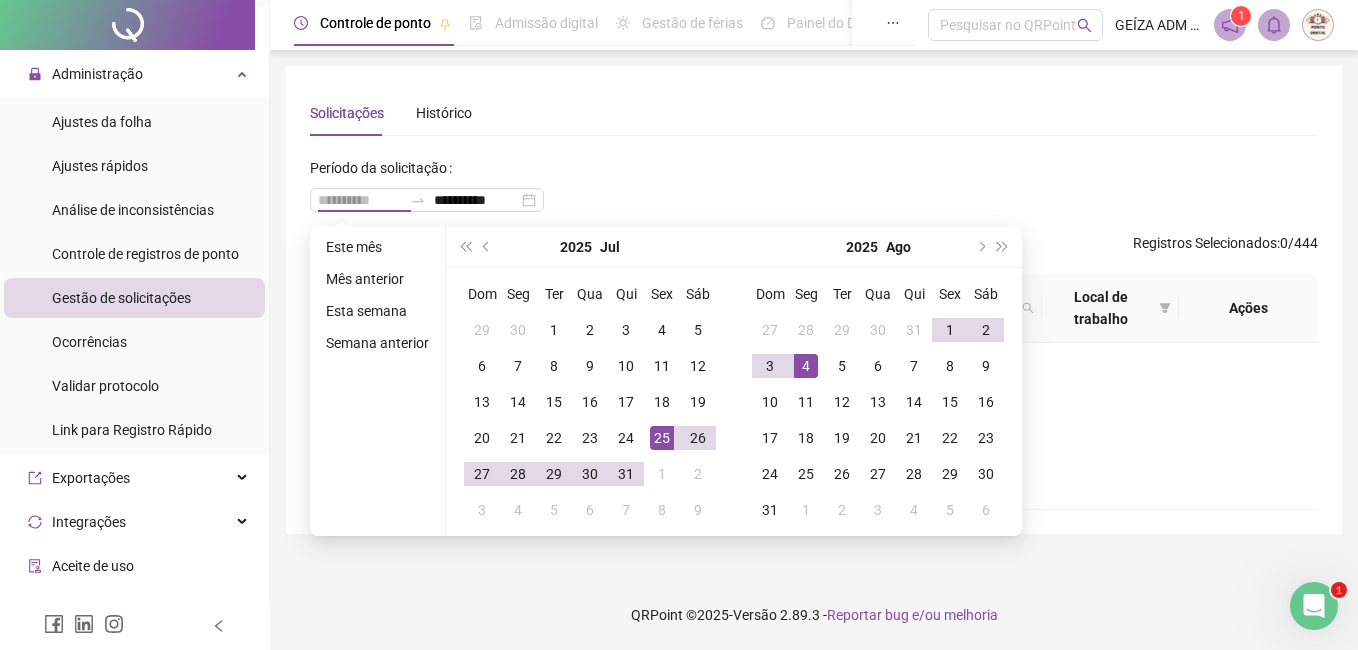 click on "25" at bounding box center (662, 438) 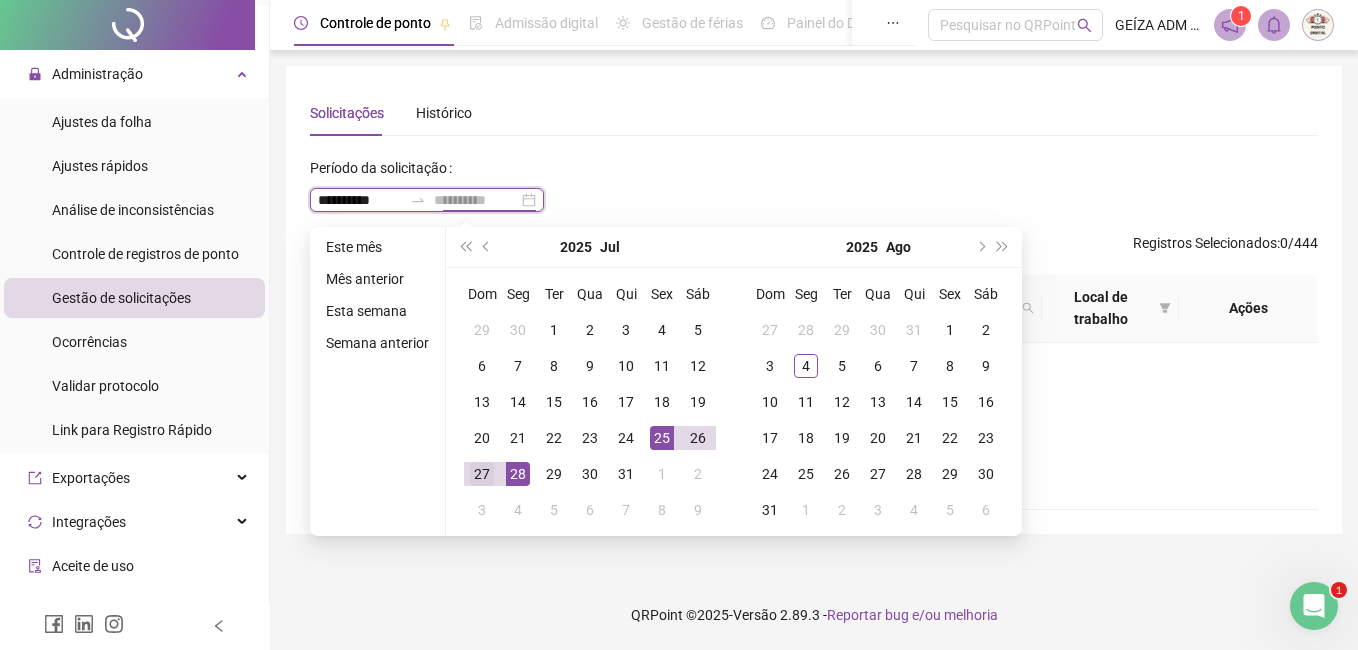 type on "**********" 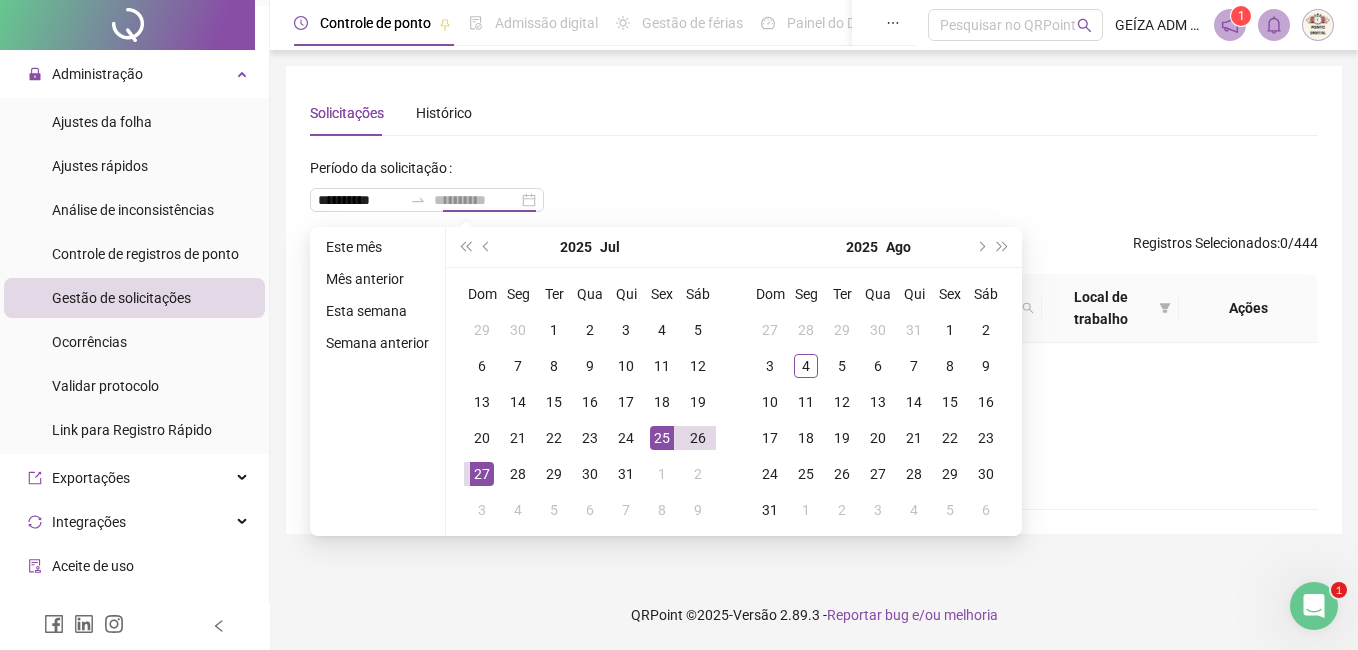 click on "27" at bounding box center [482, 474] 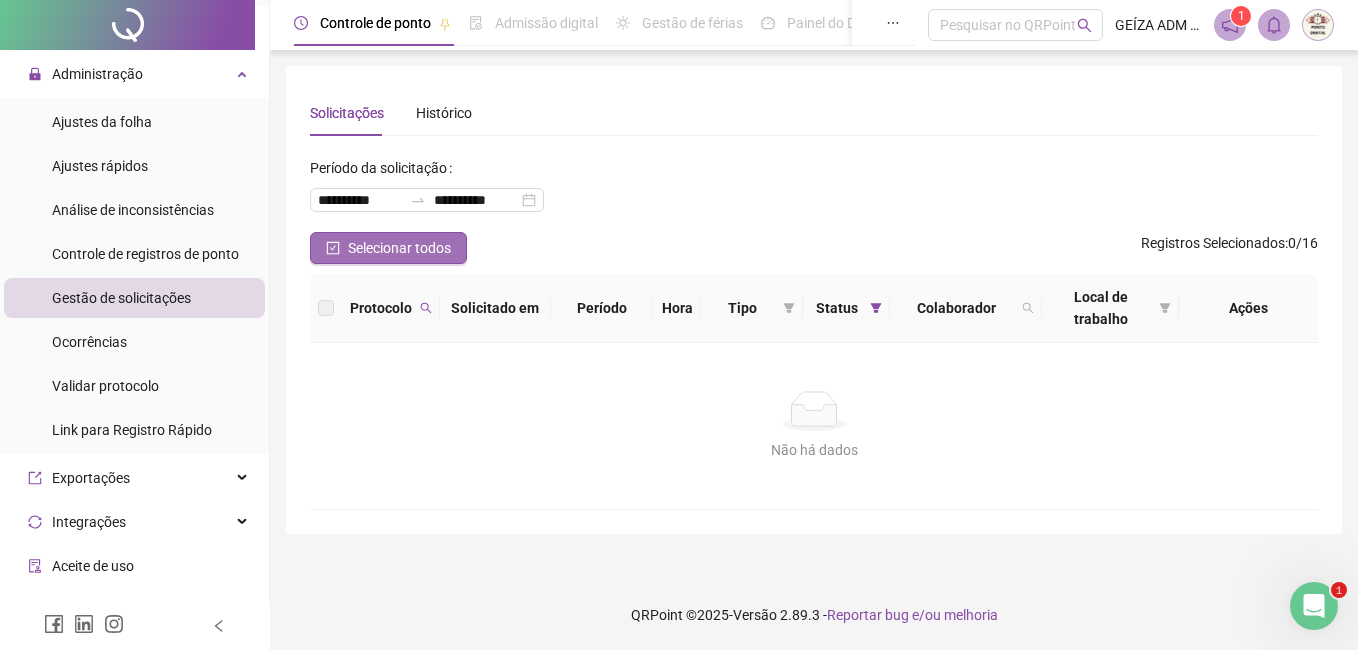 click on "Selecionar todos" at bounding box center [399, 248] 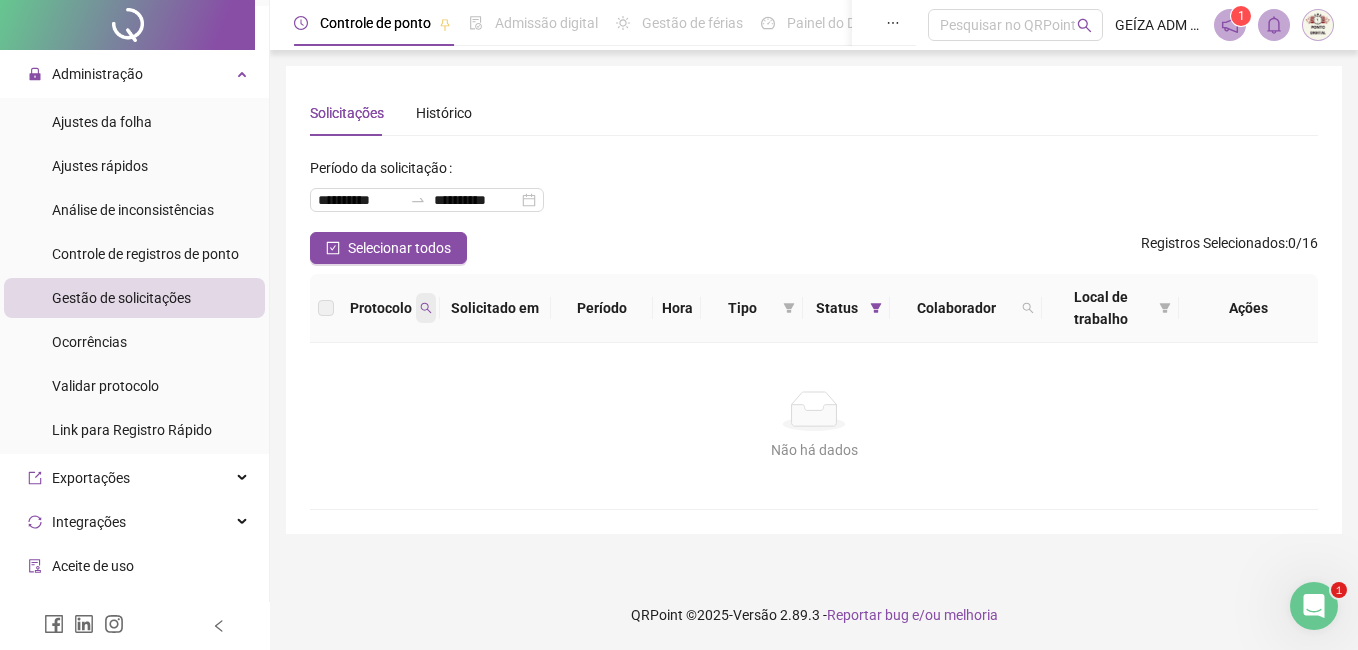 click 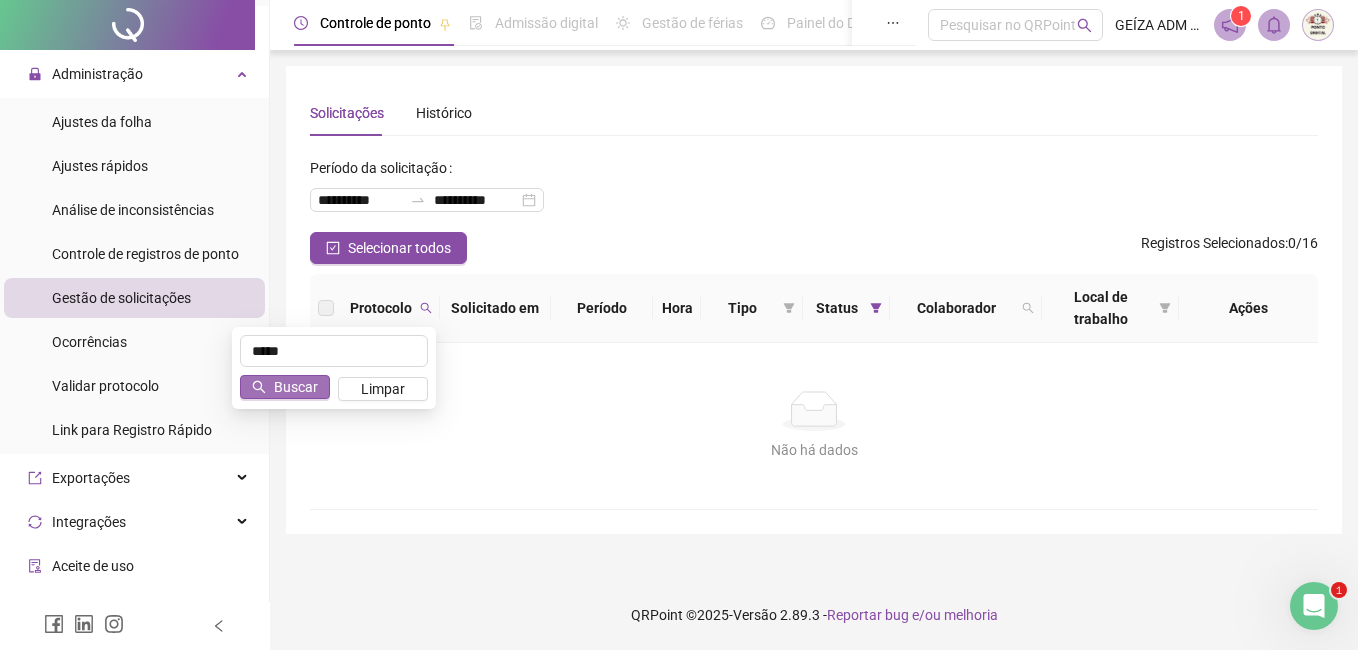 click on "Buscar" at bounding box center [296, 387] 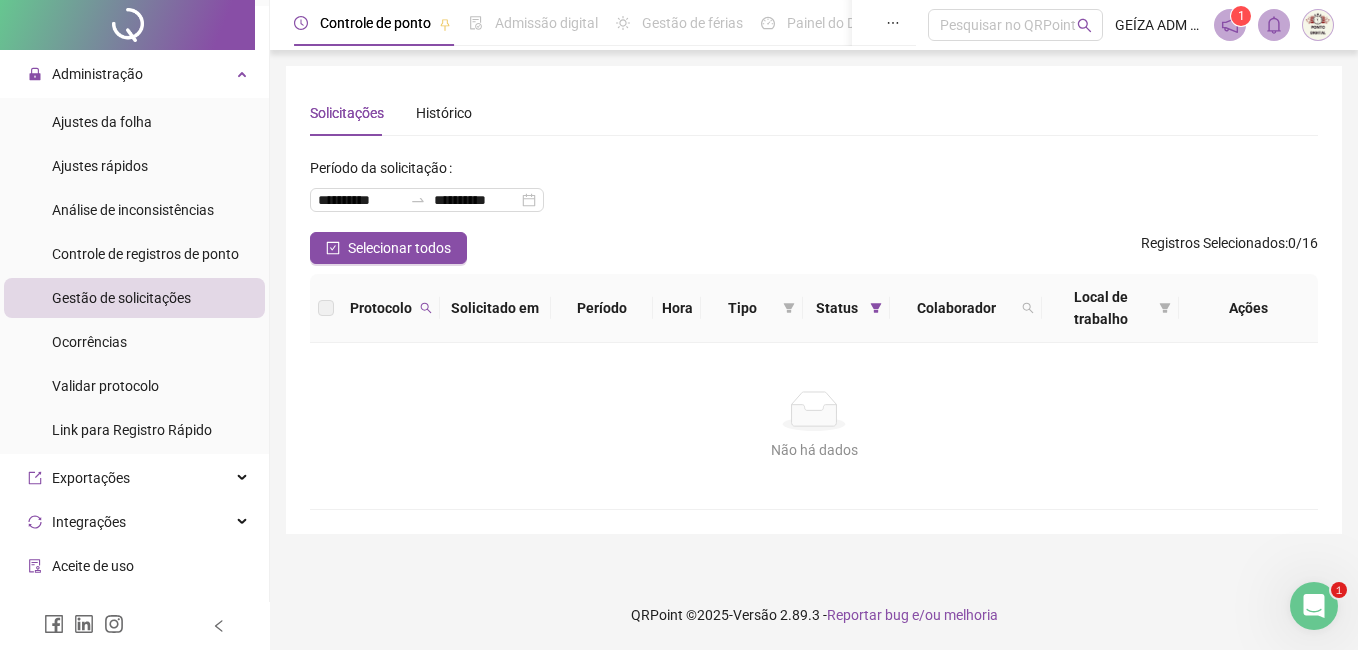 click on "**********" at bounding box center (814, 192) 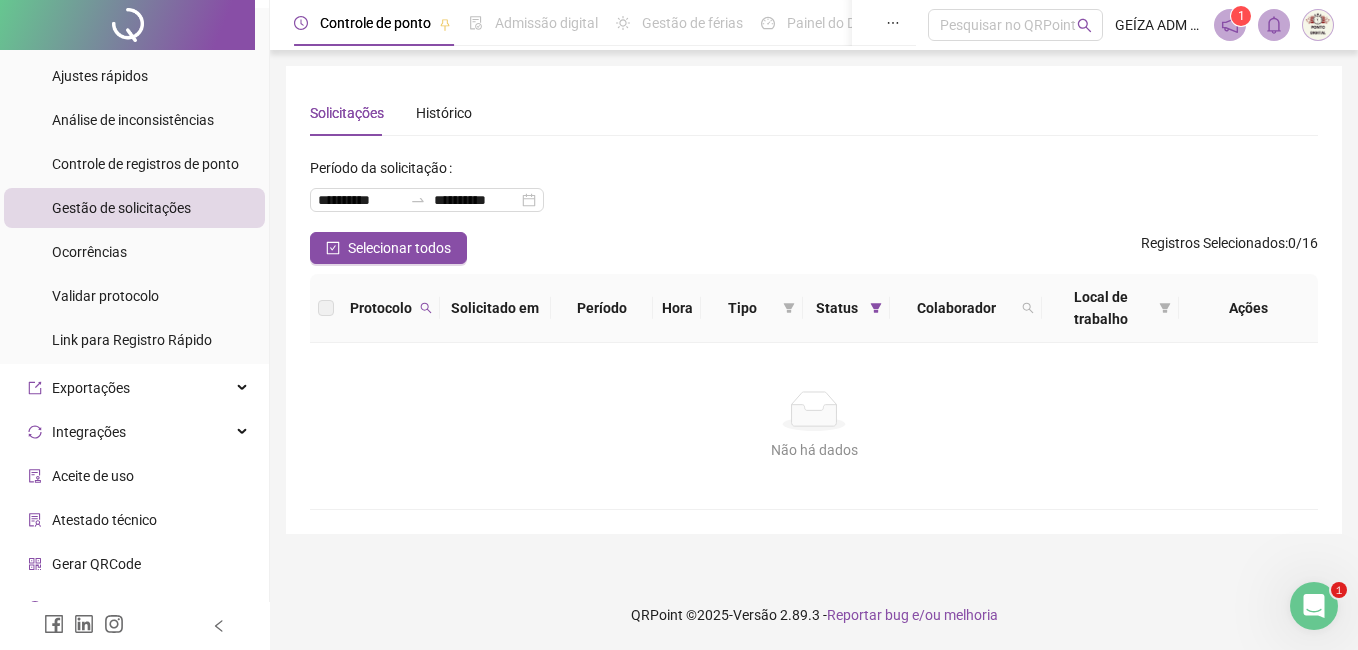 scroll, scrollTop: 608, scrollLeft: 0, axis: vertical 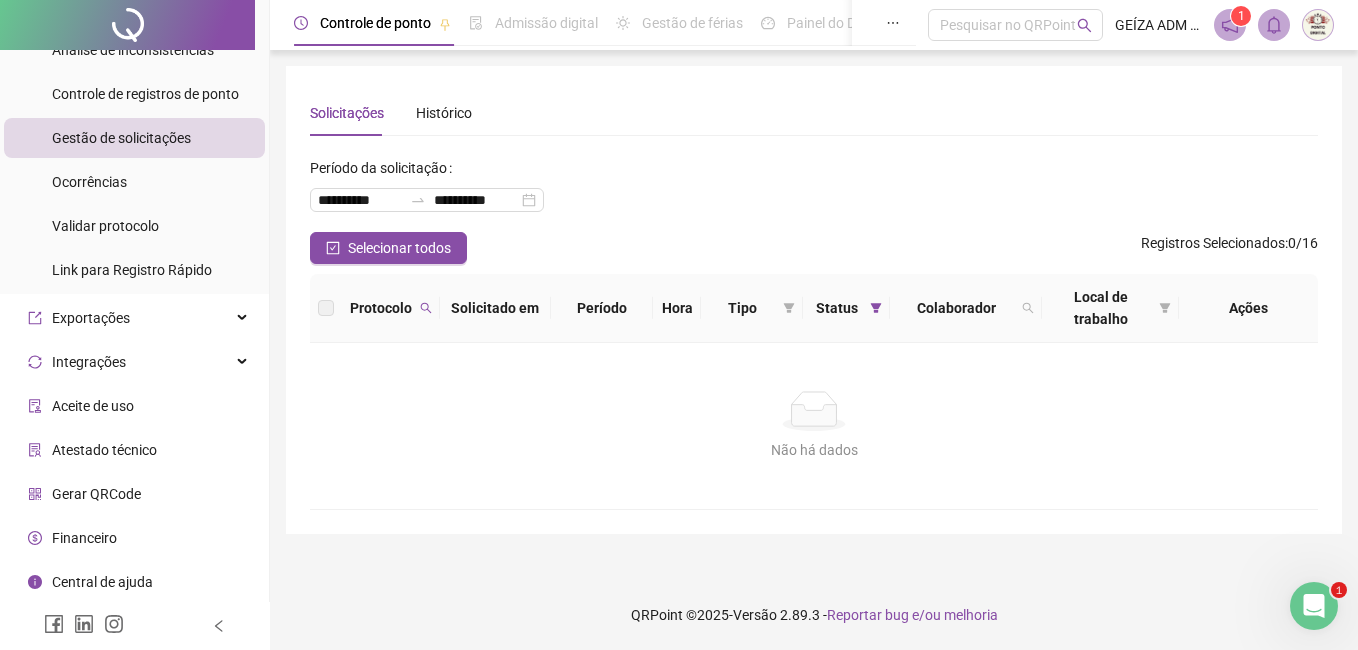 click on "Atestado técnico" at bounding box center [104, 450] 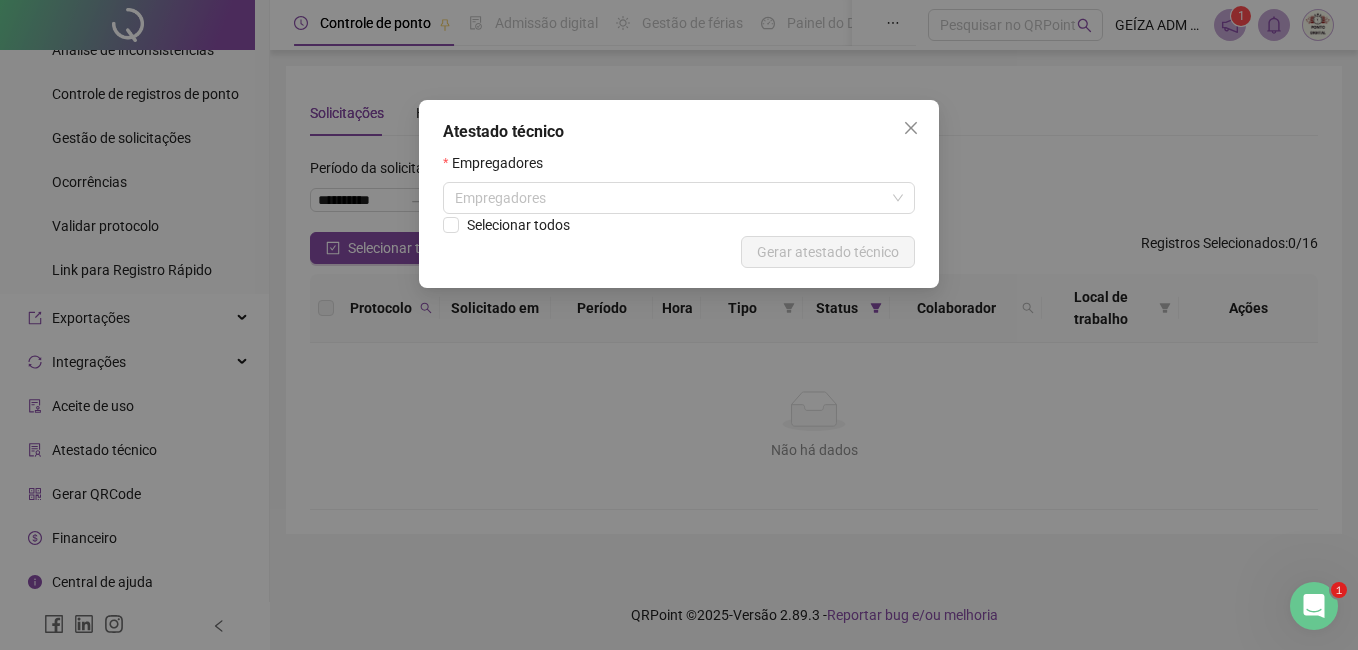 click on "Atestado técnico Empregadores   Empregadores Selecionar todos Cancelar Gerar atestado técnico" at bounding box center [679, 325] 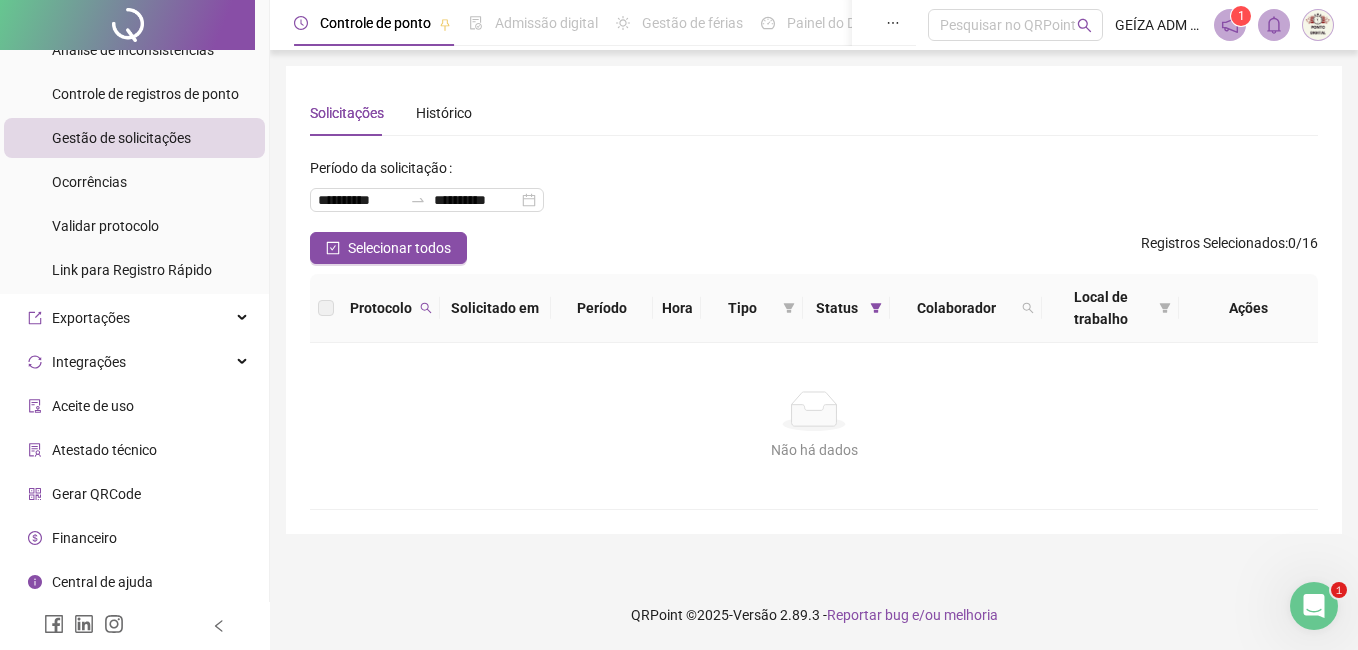 click on "Gerar QRCode" at bounding box center [96, 494] 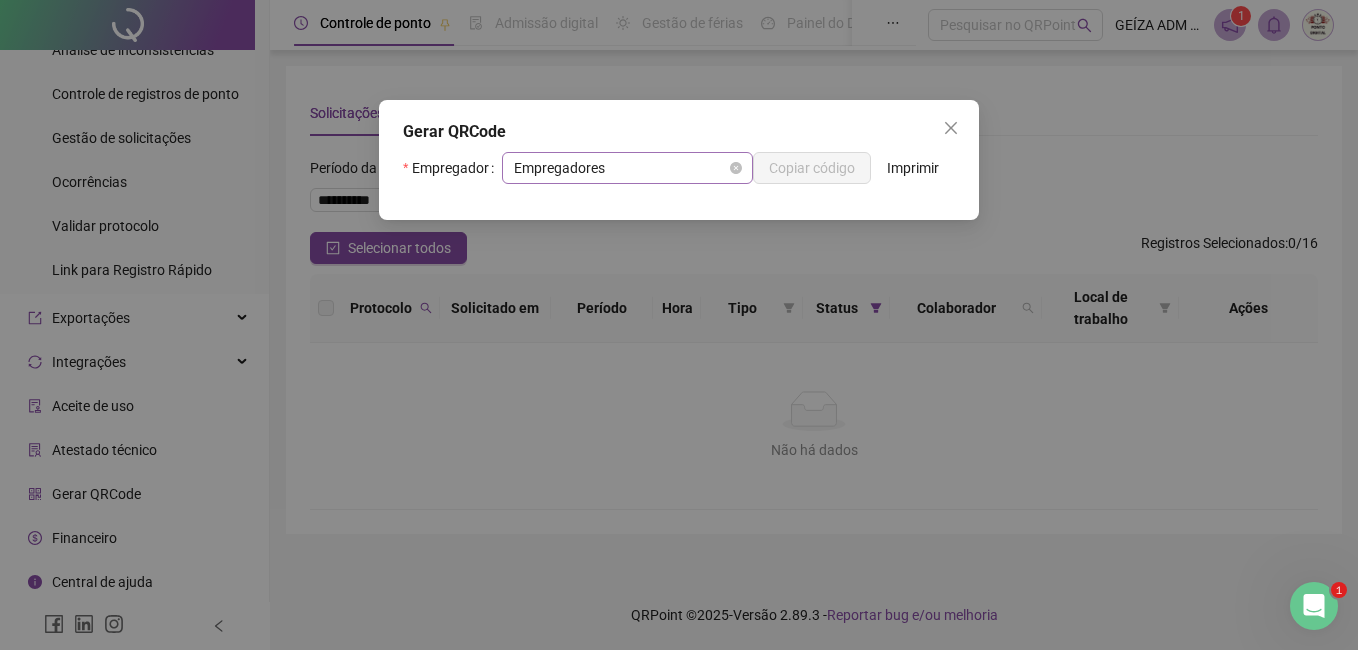 click on "Empregadores" at bounding box center [627, 168] 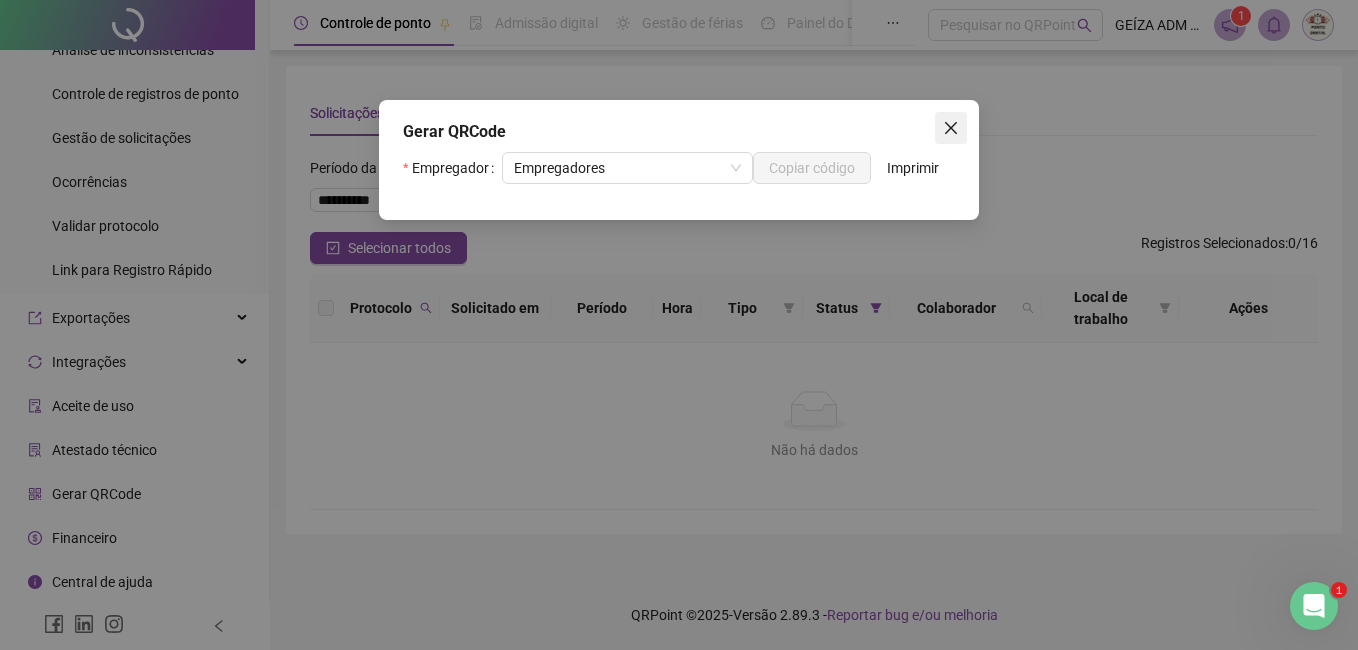 click 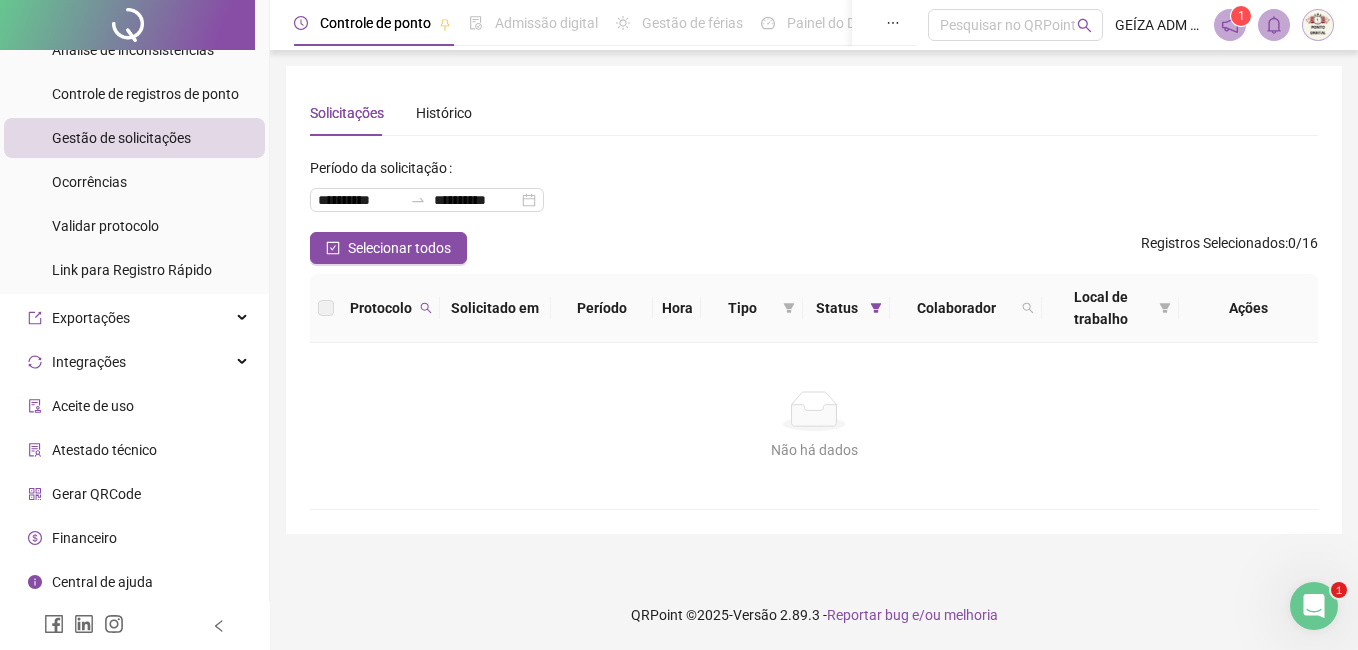 click on "Gerar QRCode" at bounding box center [134, 494] 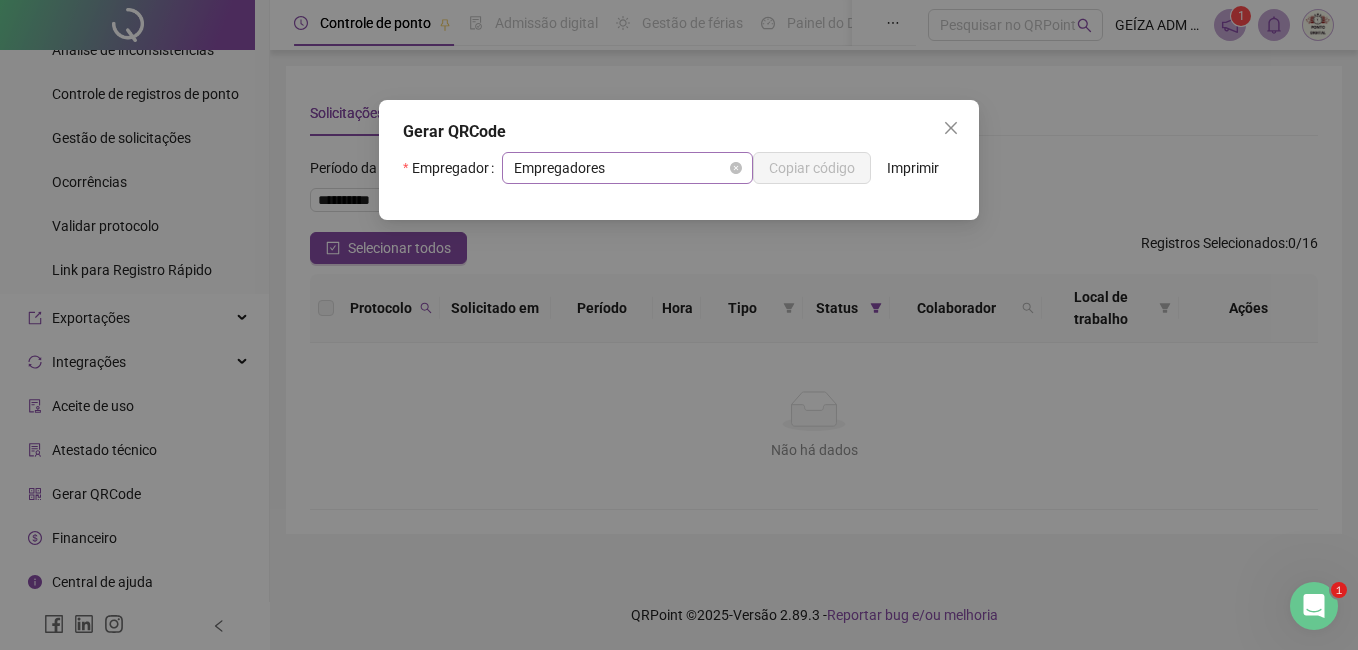 click on "Empregadores" at bounding box center [627, 168] 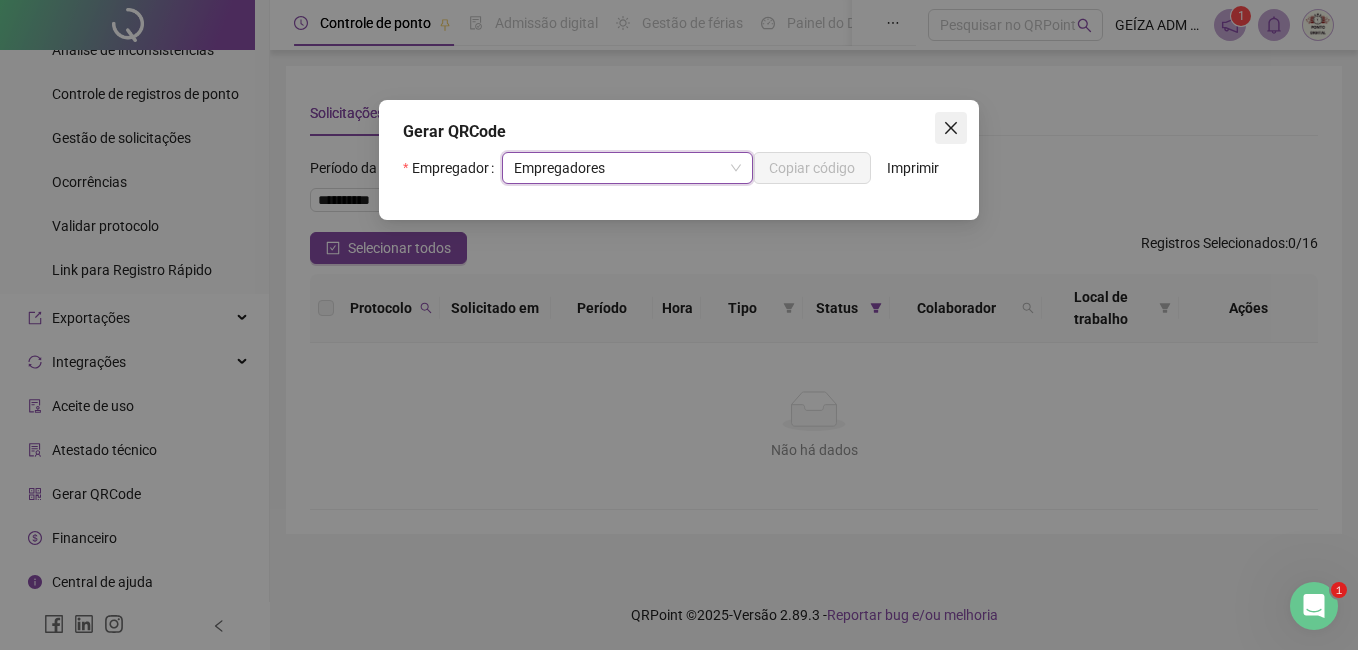 click 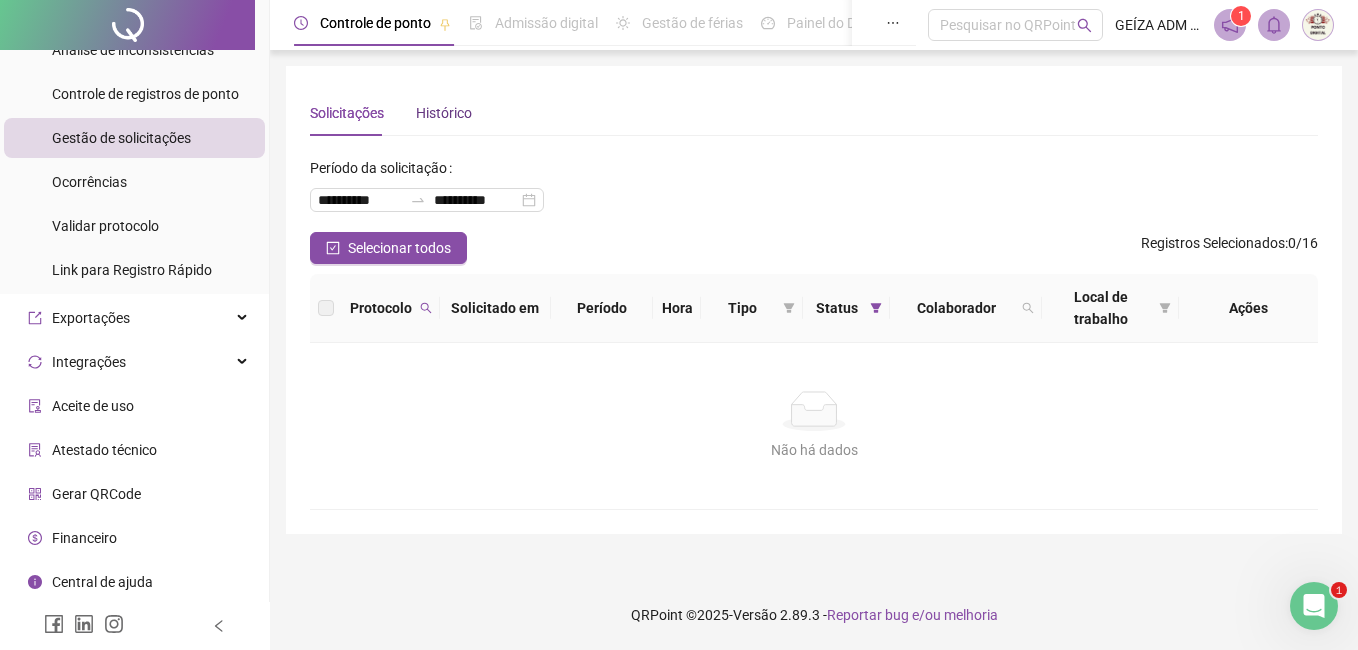 click on "Histórico" at bounding box center (444, 113) 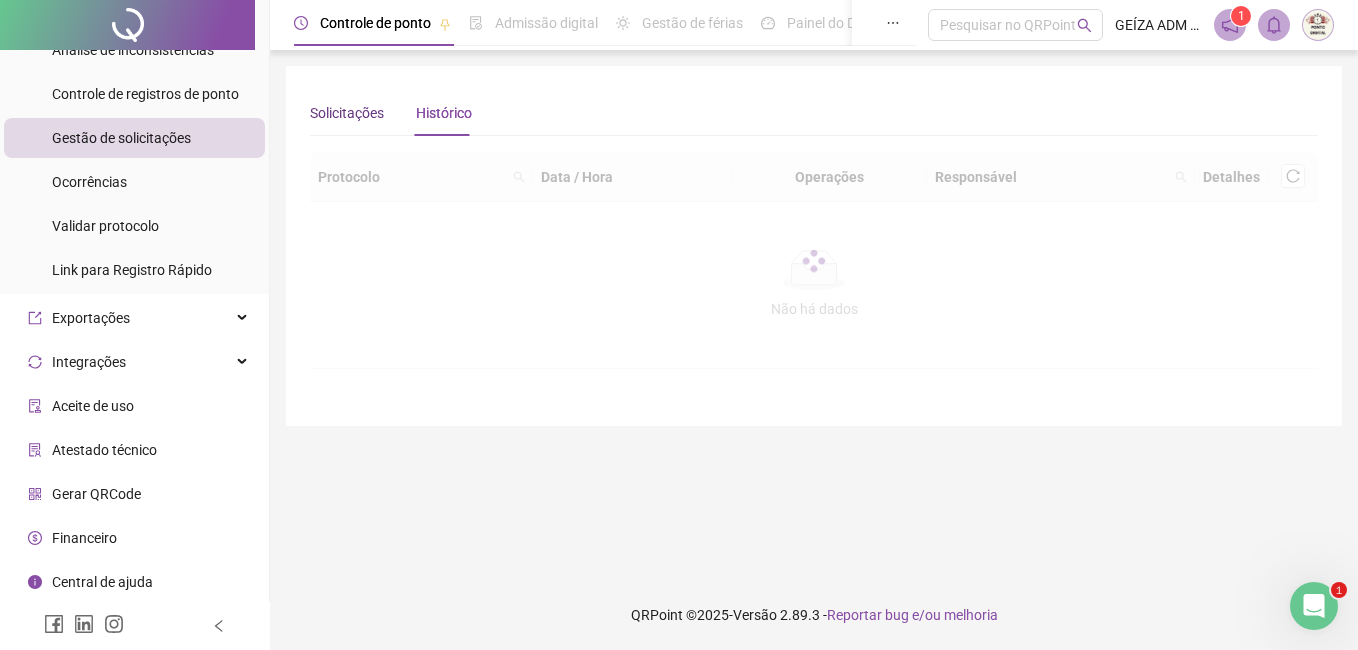 click on "Solicitações" at bounding box center (347, 113) 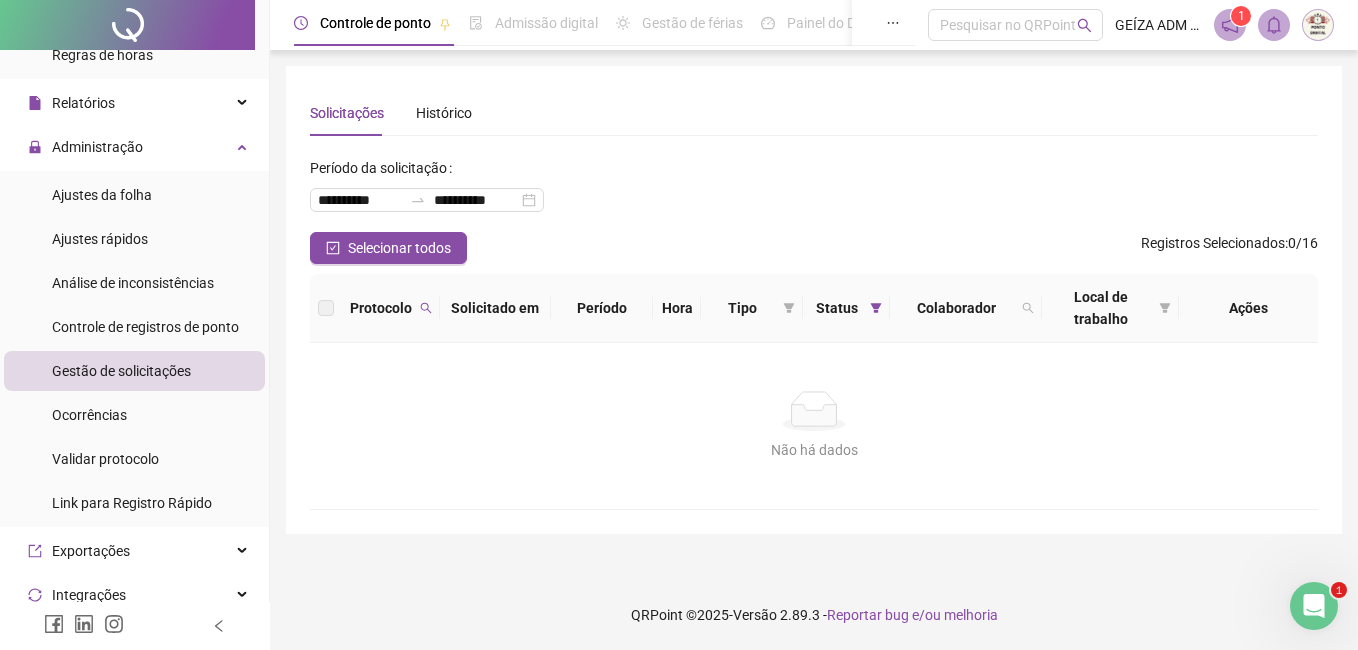 scroll, scrollTop: 348, scrollLeft: 0, axis: vertical 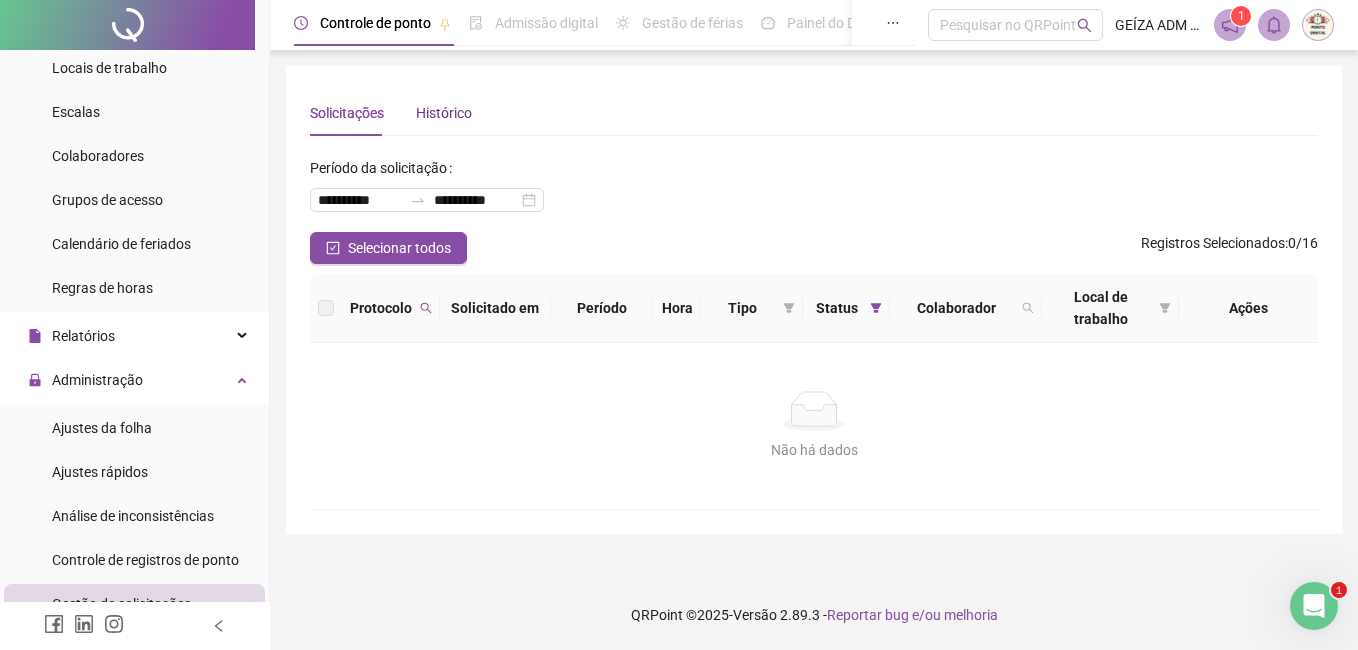 click on "Histórico" at bounding box center (444, 113) 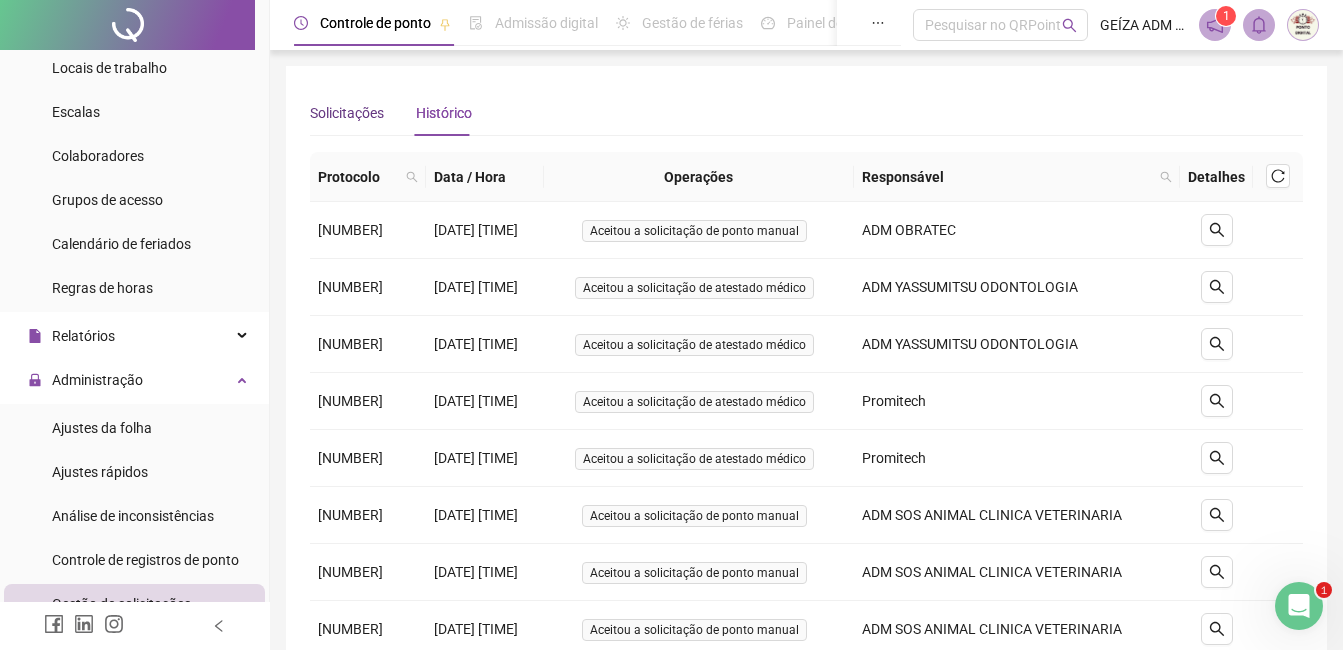 click on "Solicitações" at bounding box center [347, 113] 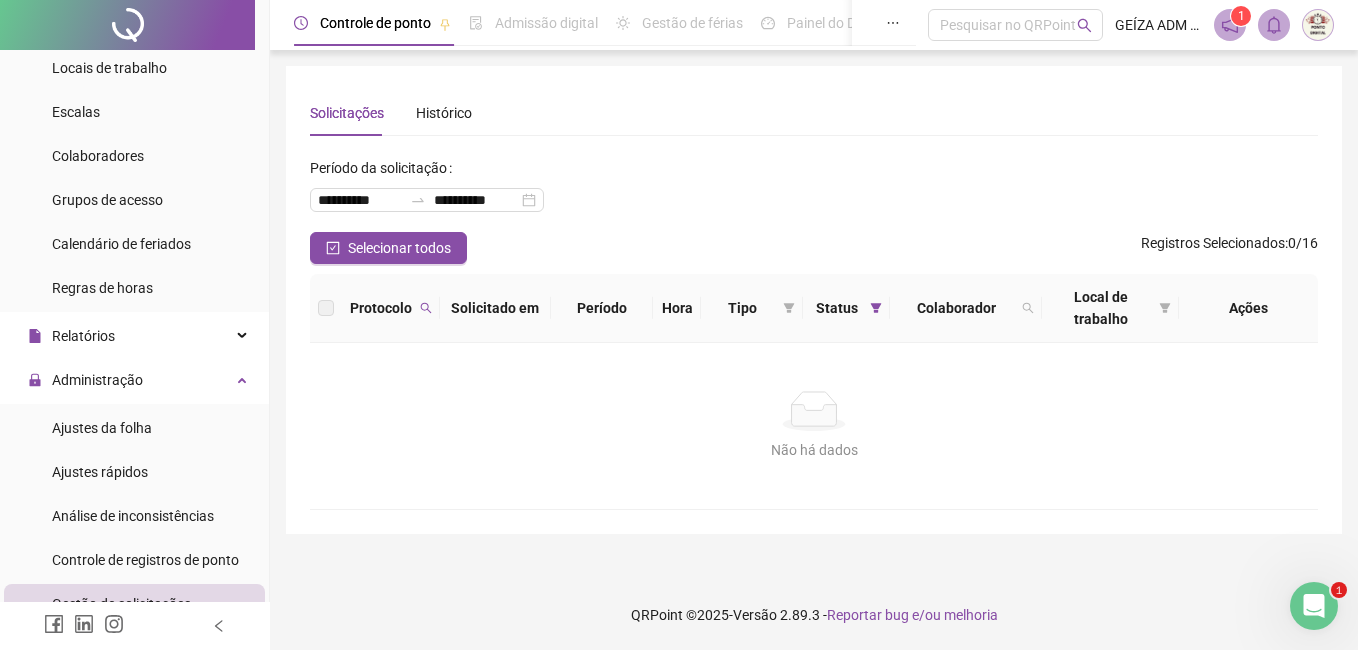 click on "Solicitações Histórico" at bounding box center (814, 113) 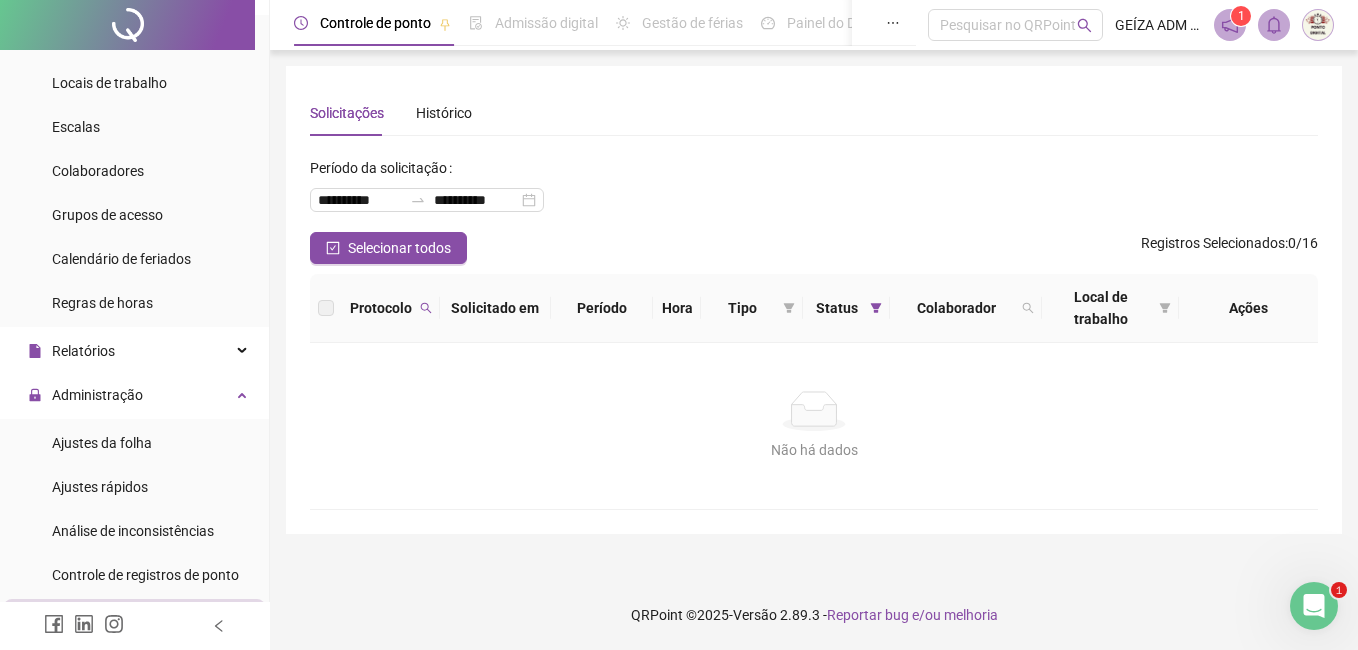 scroll, scrollTop: 123, scrollLeft: 0, axis: vertical 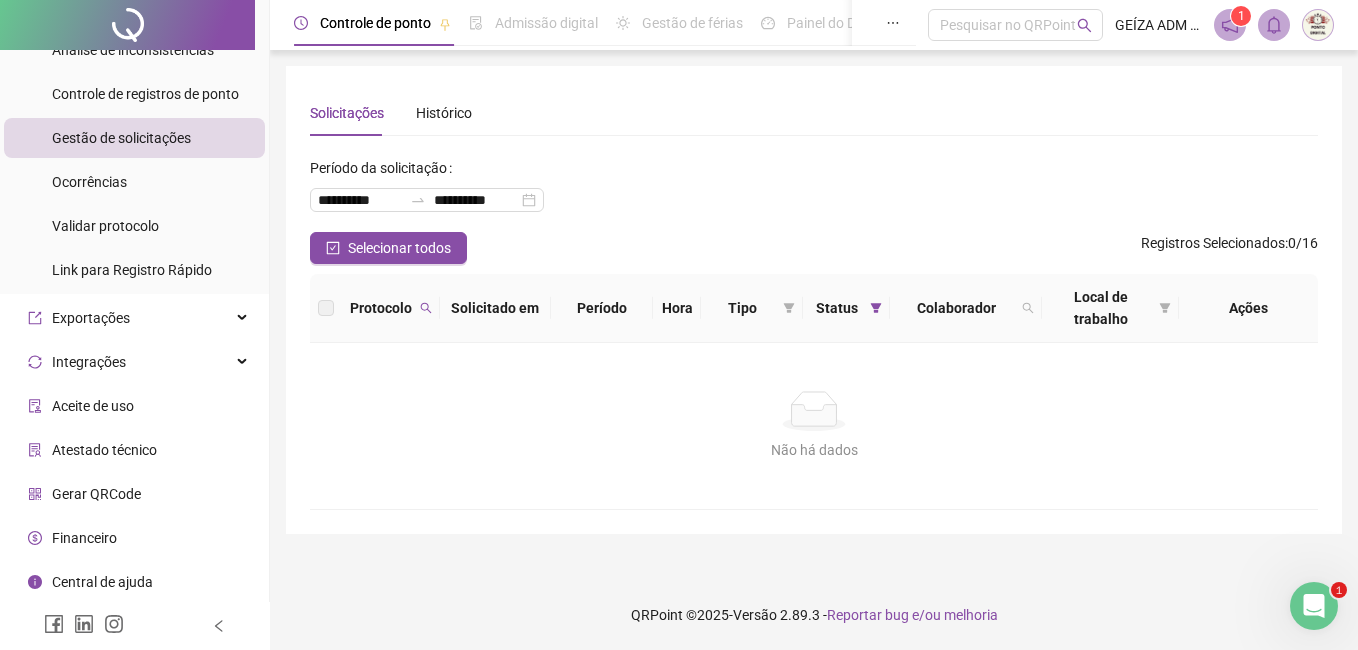 click on "Gerar QRCode" at bounding box center [96, 494] 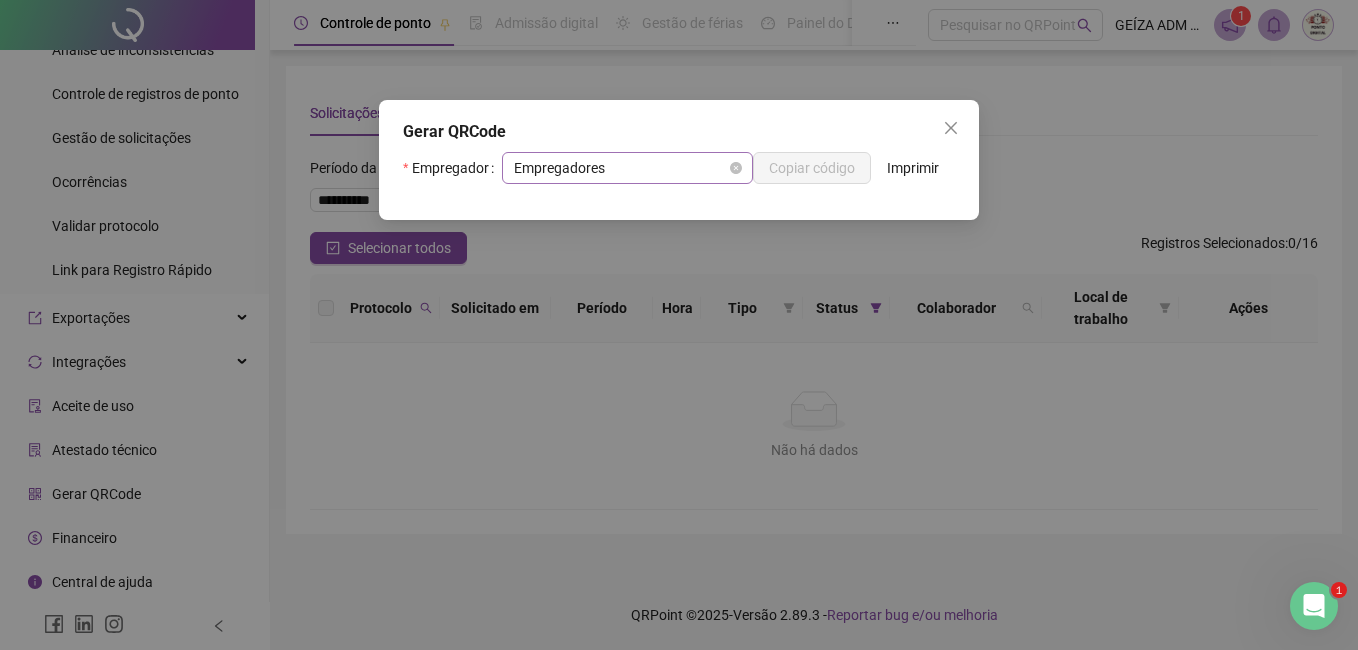 click on "Empregadores" at bounding box center (627, 168) 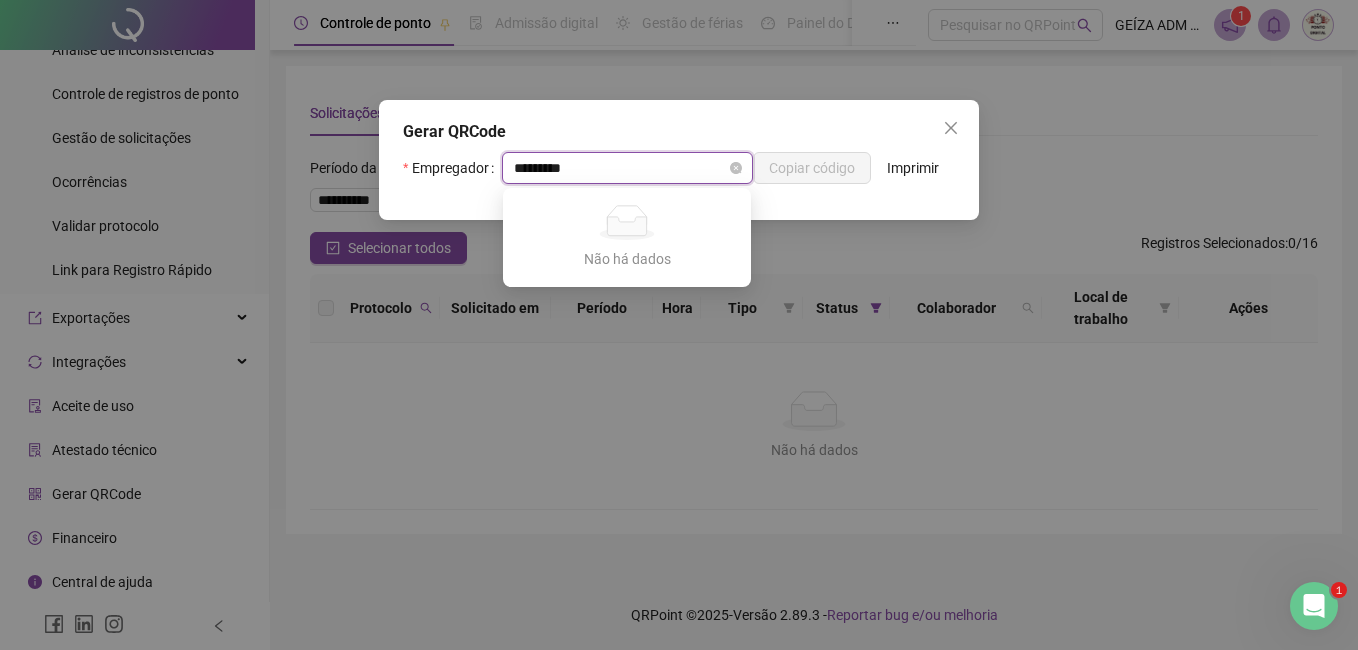 type on "*********" 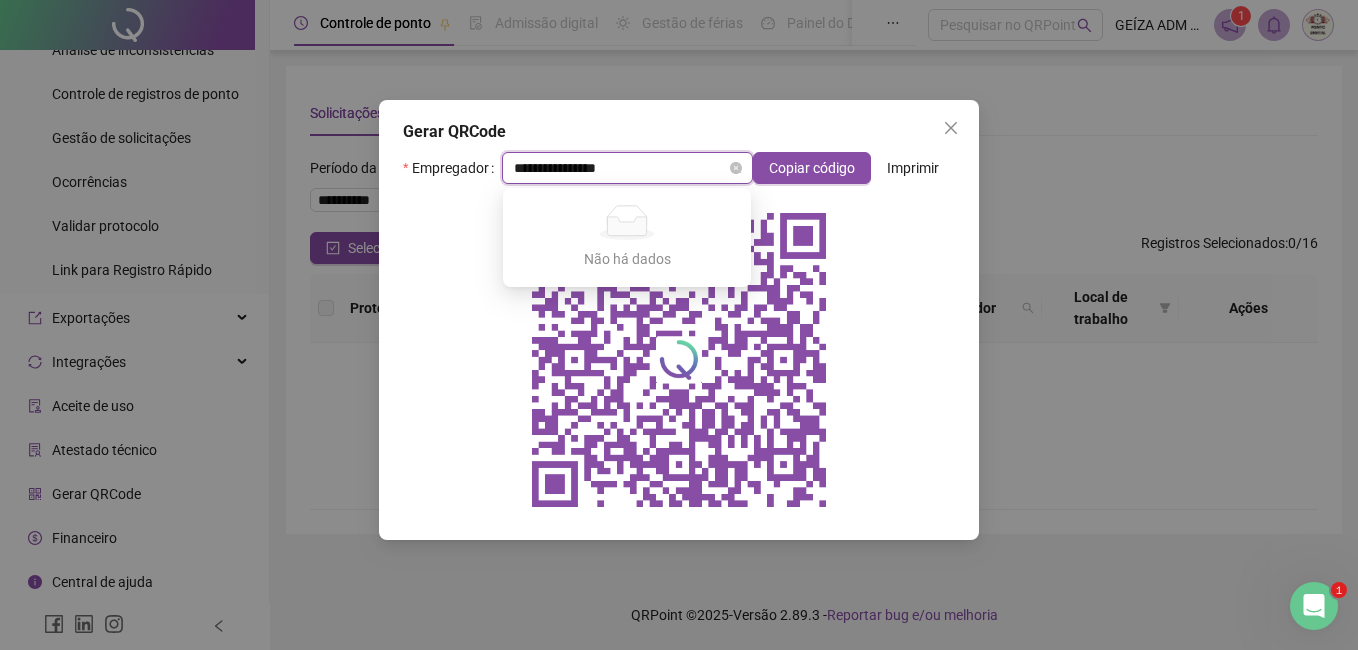 click on "**********" at bounding box center [618, 168] 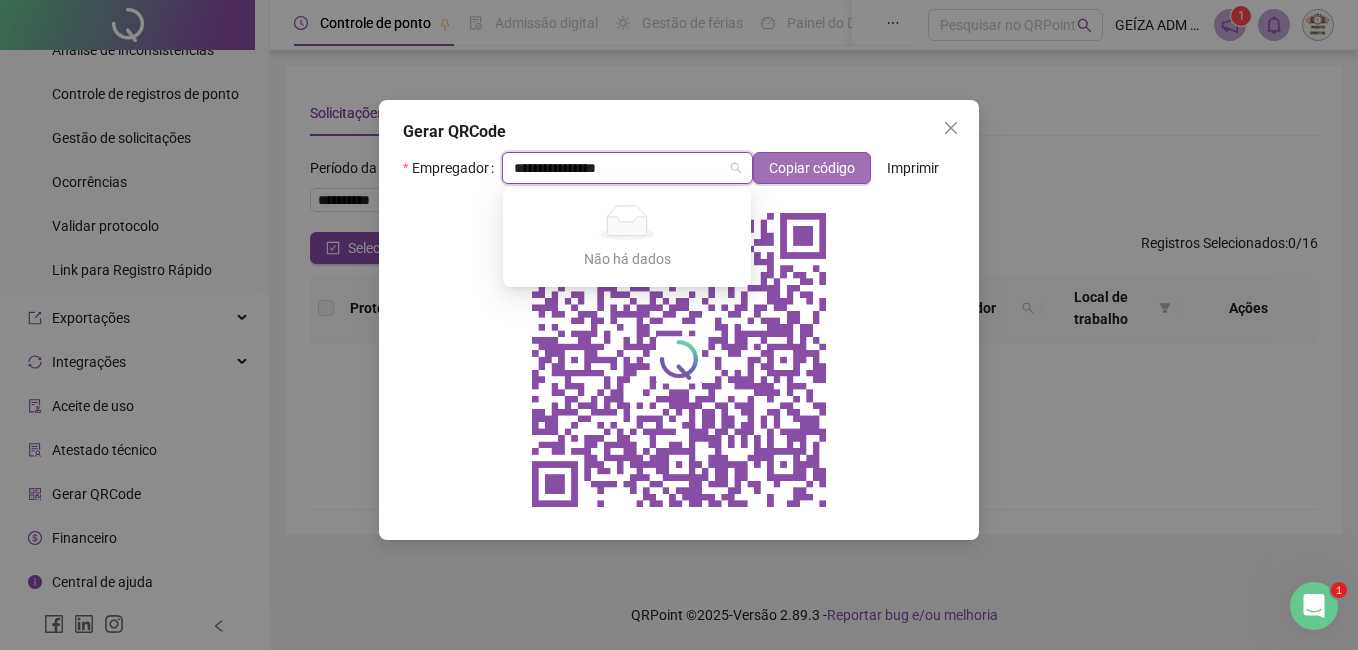 type on "**********" 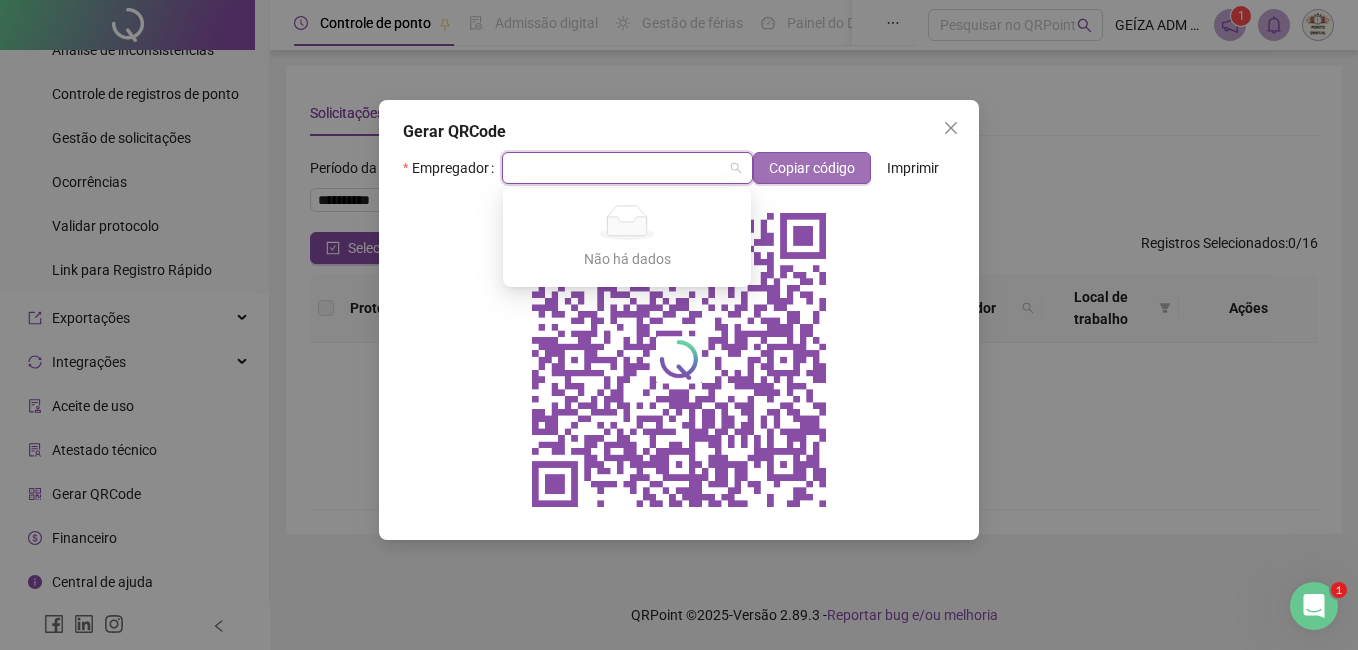 click on "Copiar código" at bounding box center [812, 168] 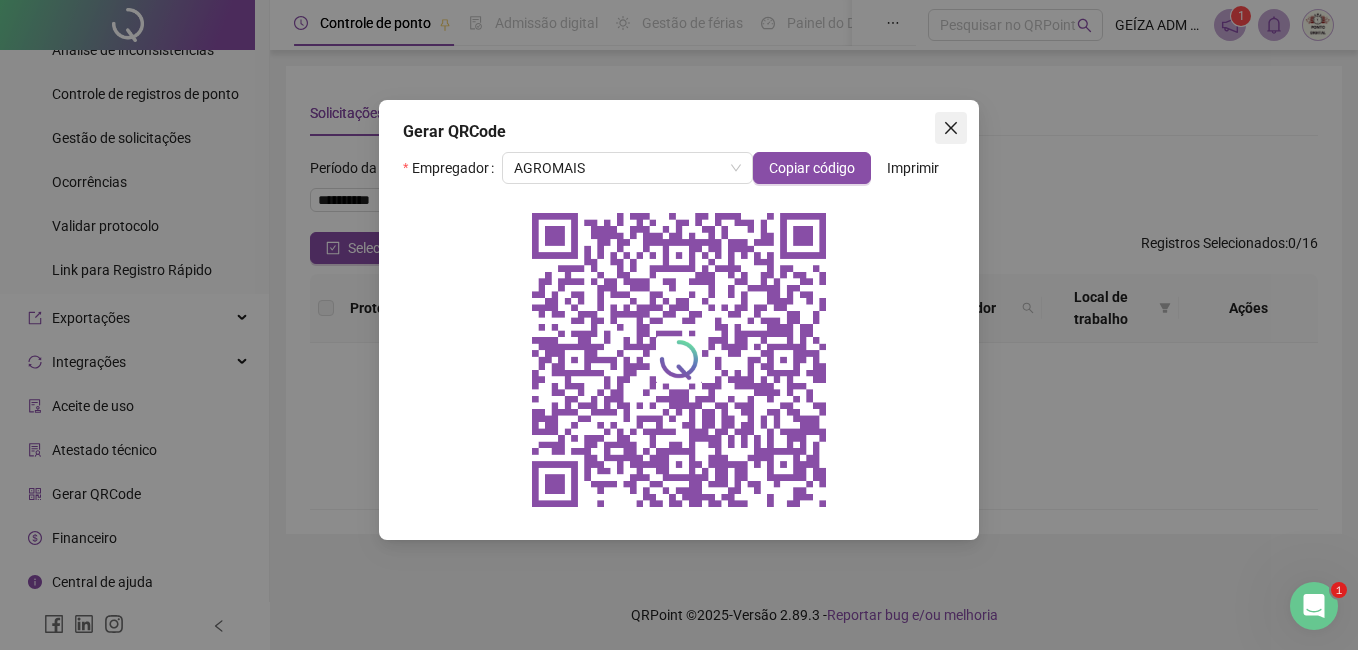 click 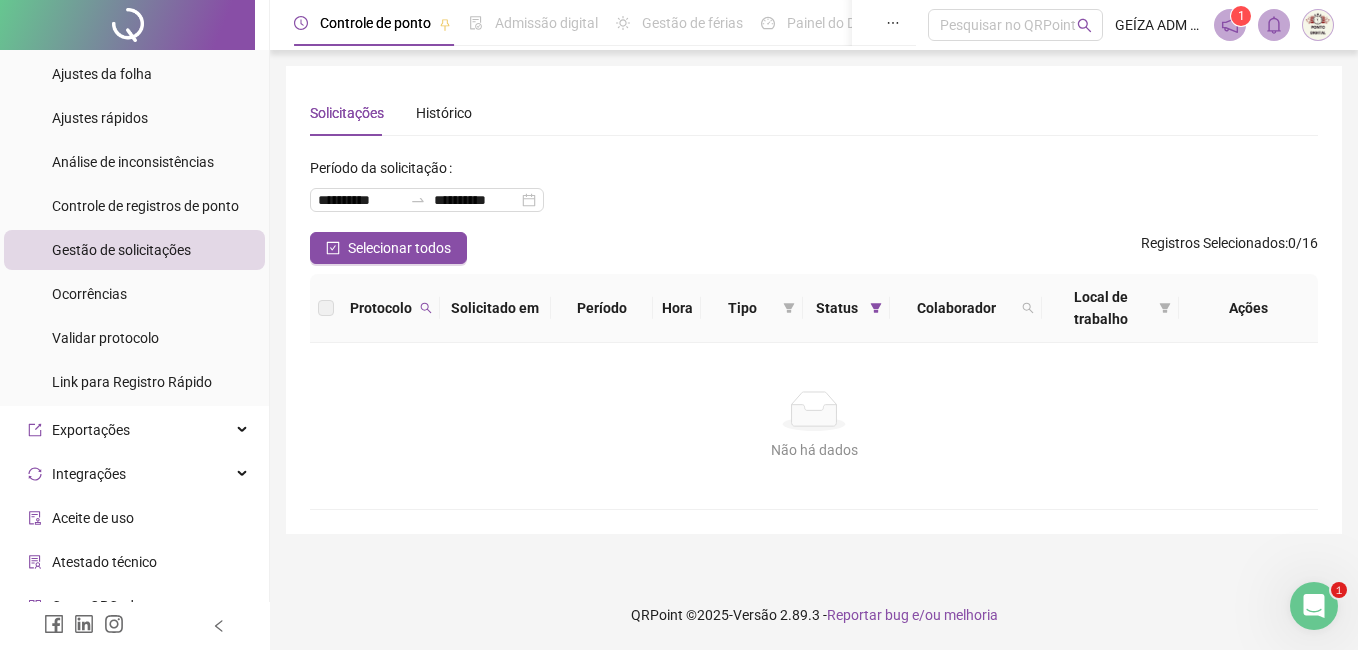 scroll, scrollTop: 493, scrollLeft: 0, axis: vertical 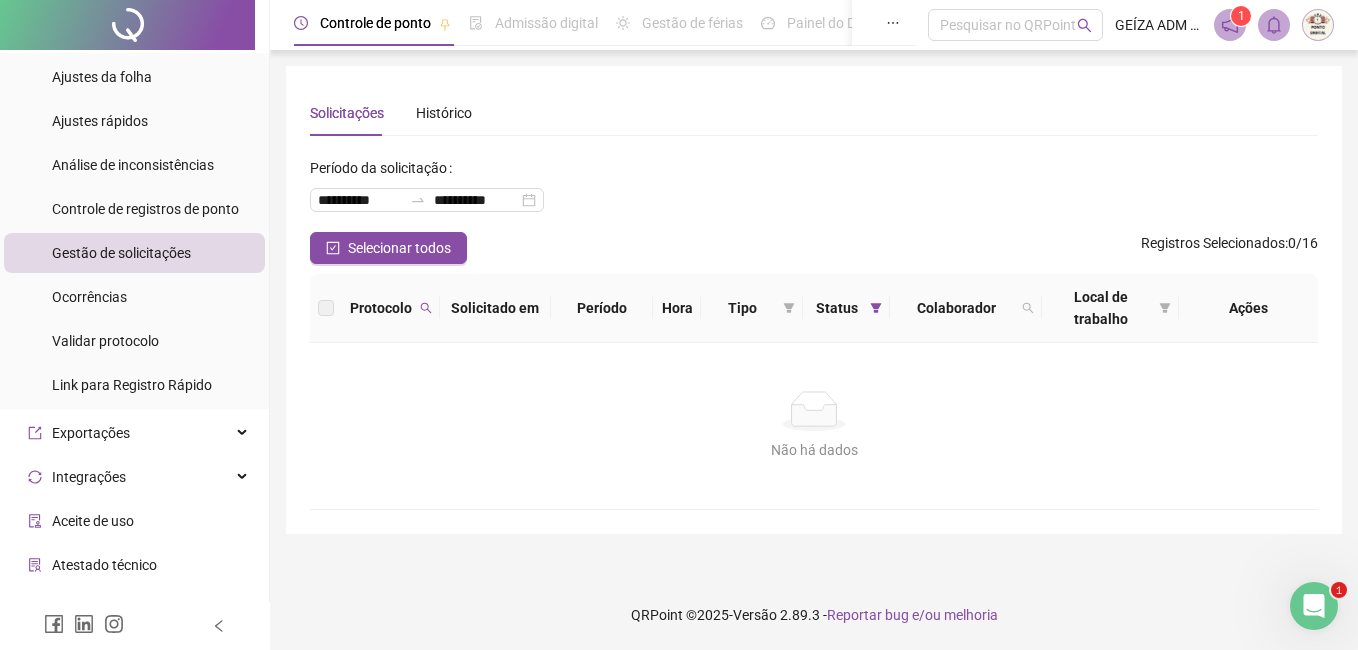 click on "Gestão de solicitações" at bounding box center (134, 253) 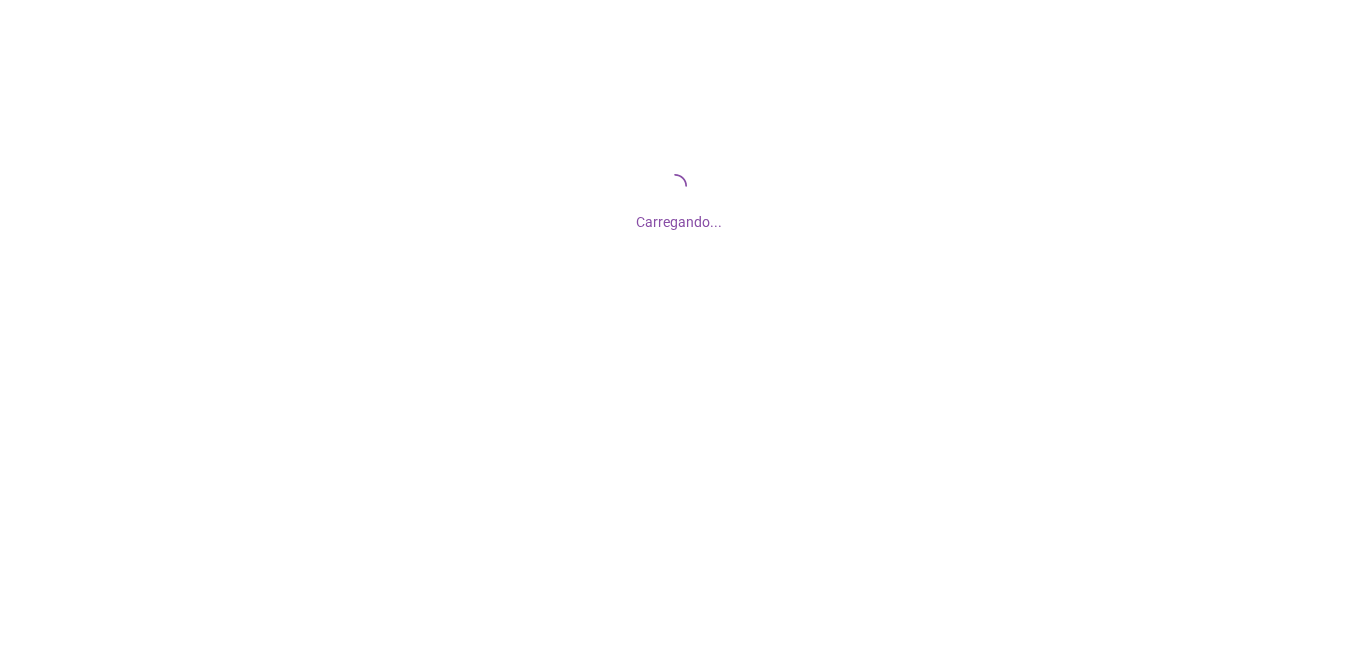 scroll, scrollTop: 0, scrollLeft: 0, axis: both 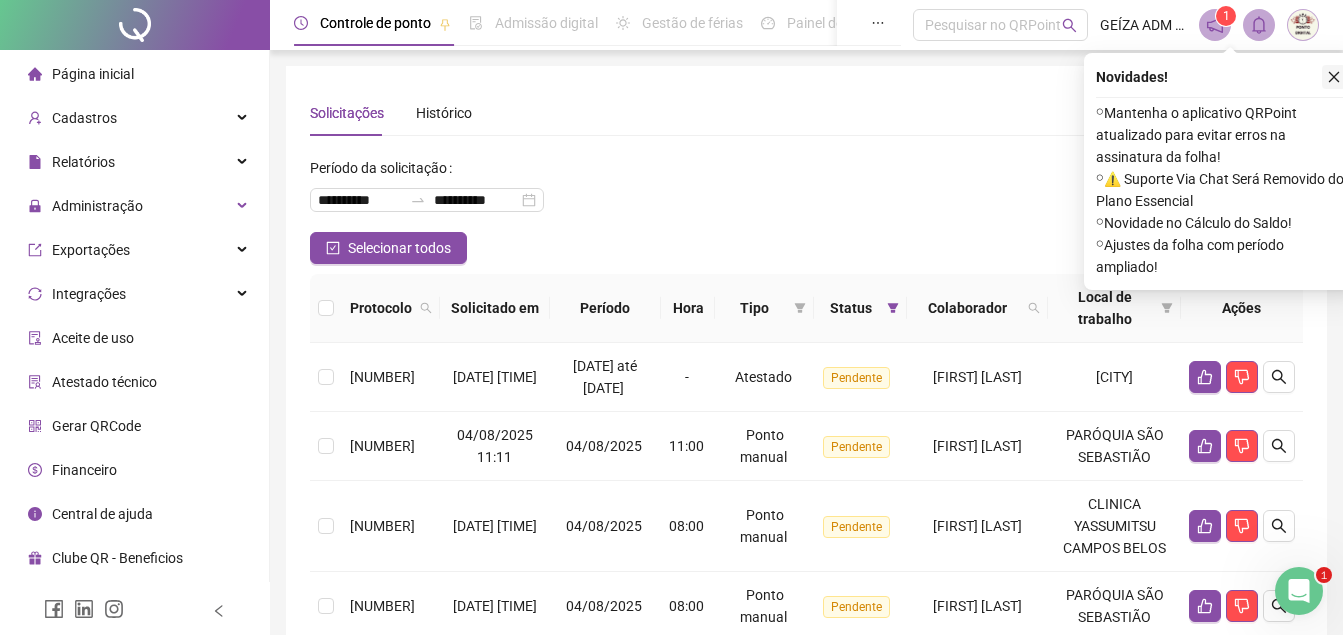 click 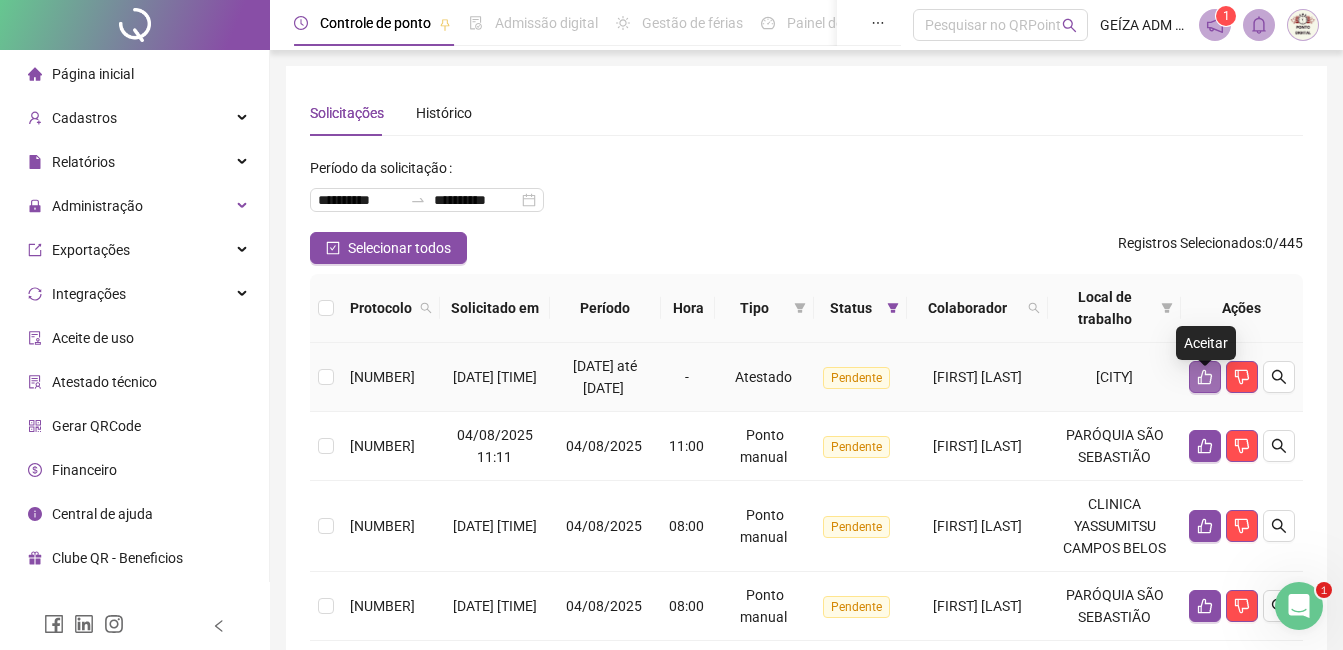 click 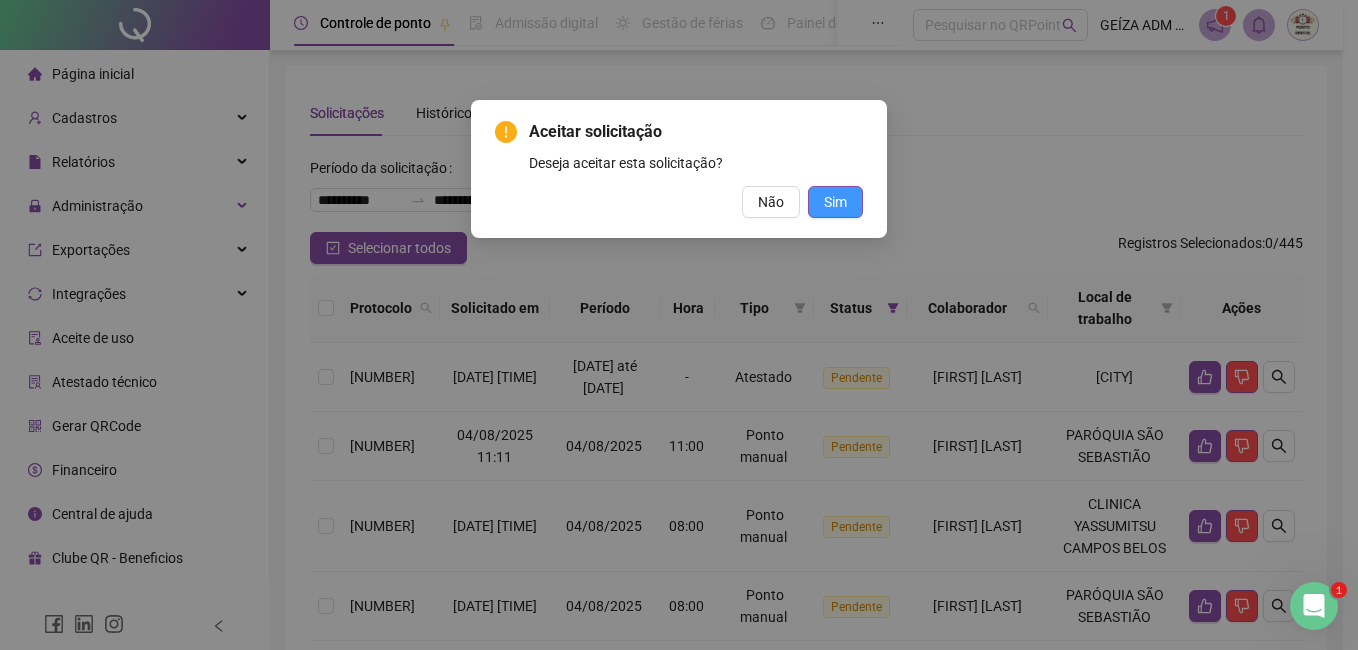 click on "Sim" at bounding box center [835, 202] 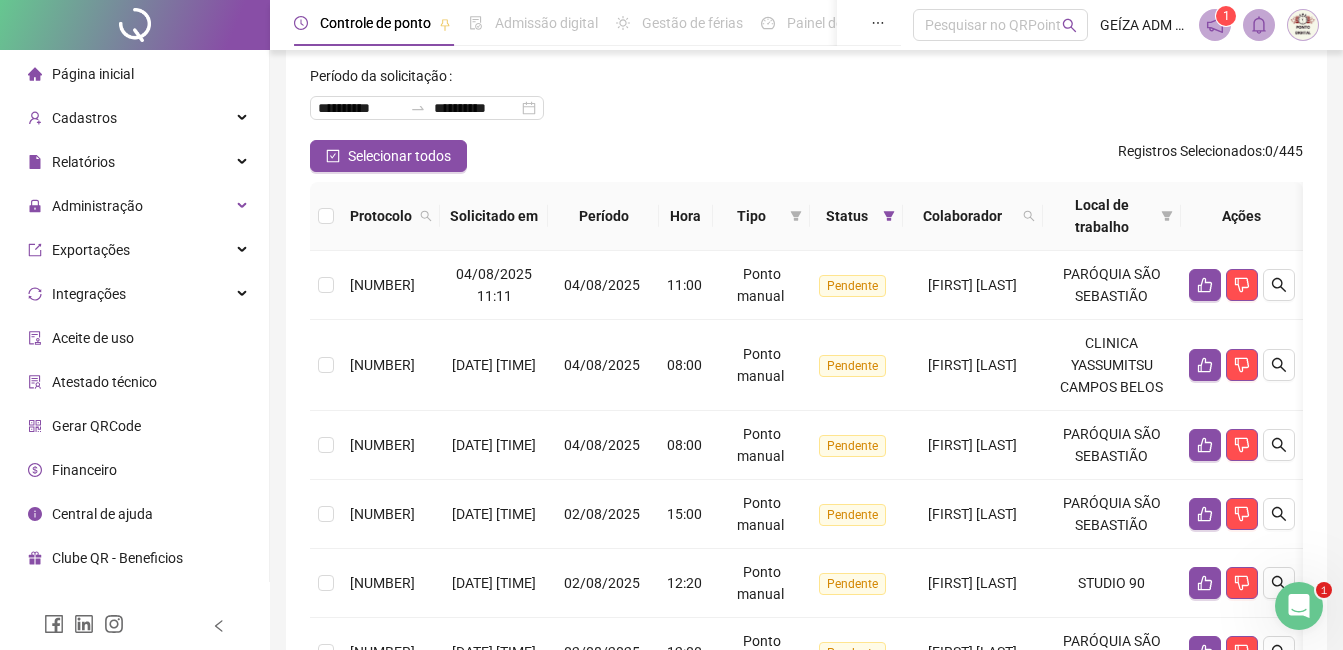 scroll, scrollTop: 0, scrollLeft: 0, axis: both 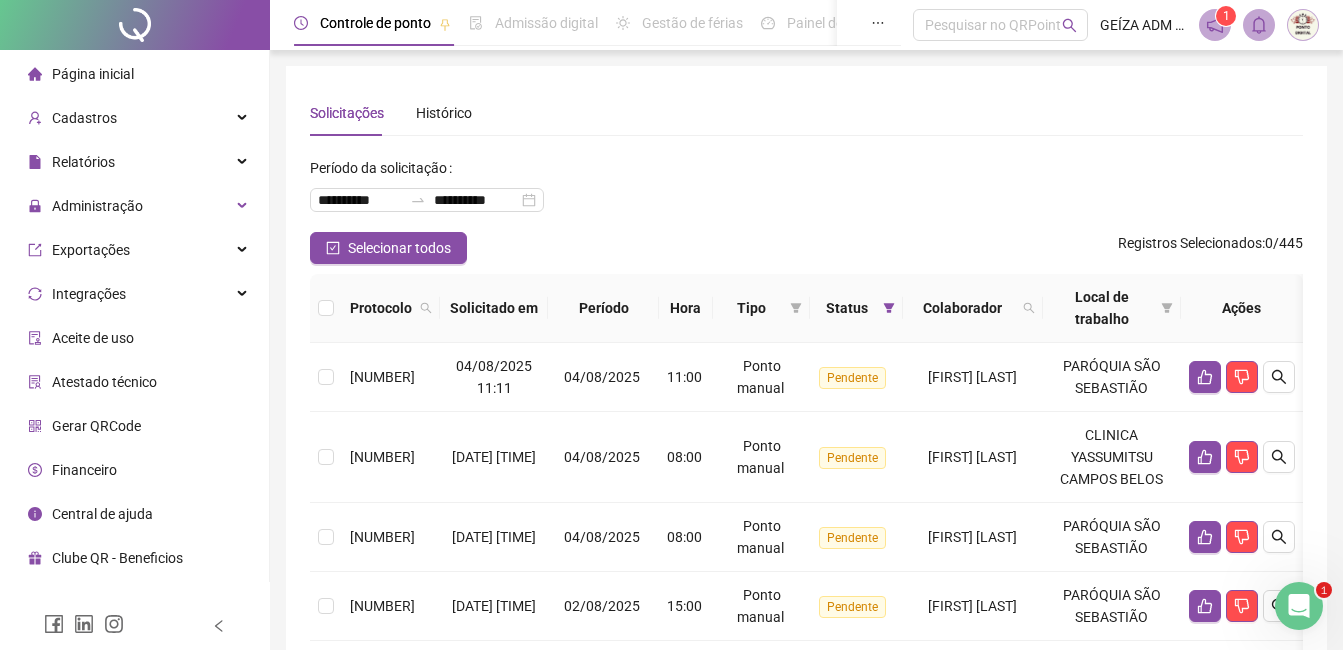 click on "Página inicial" at bounding box center (134, 74) 